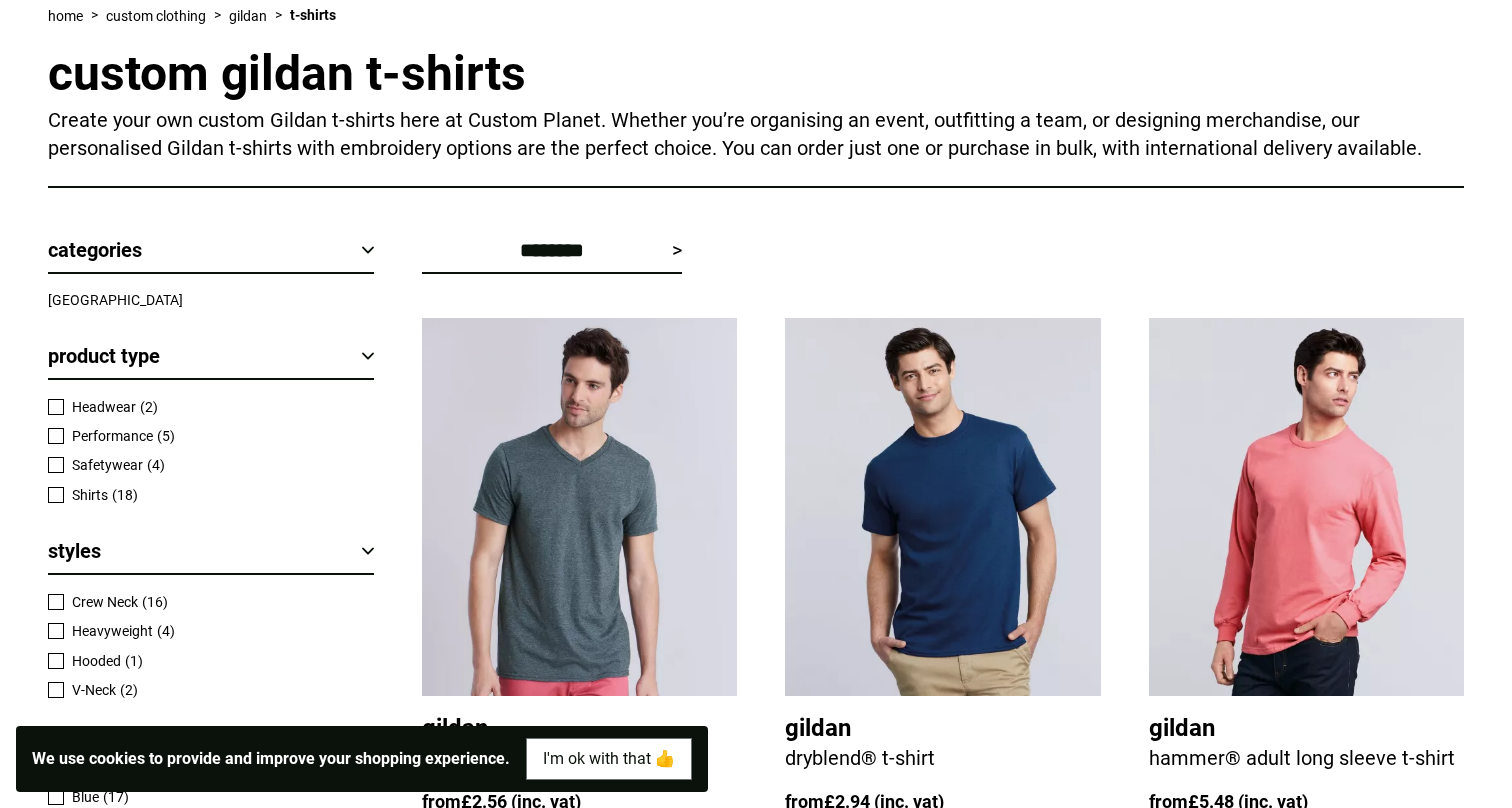scroll, scrollTop: 310, scrollLeft: 0, axis: vertical 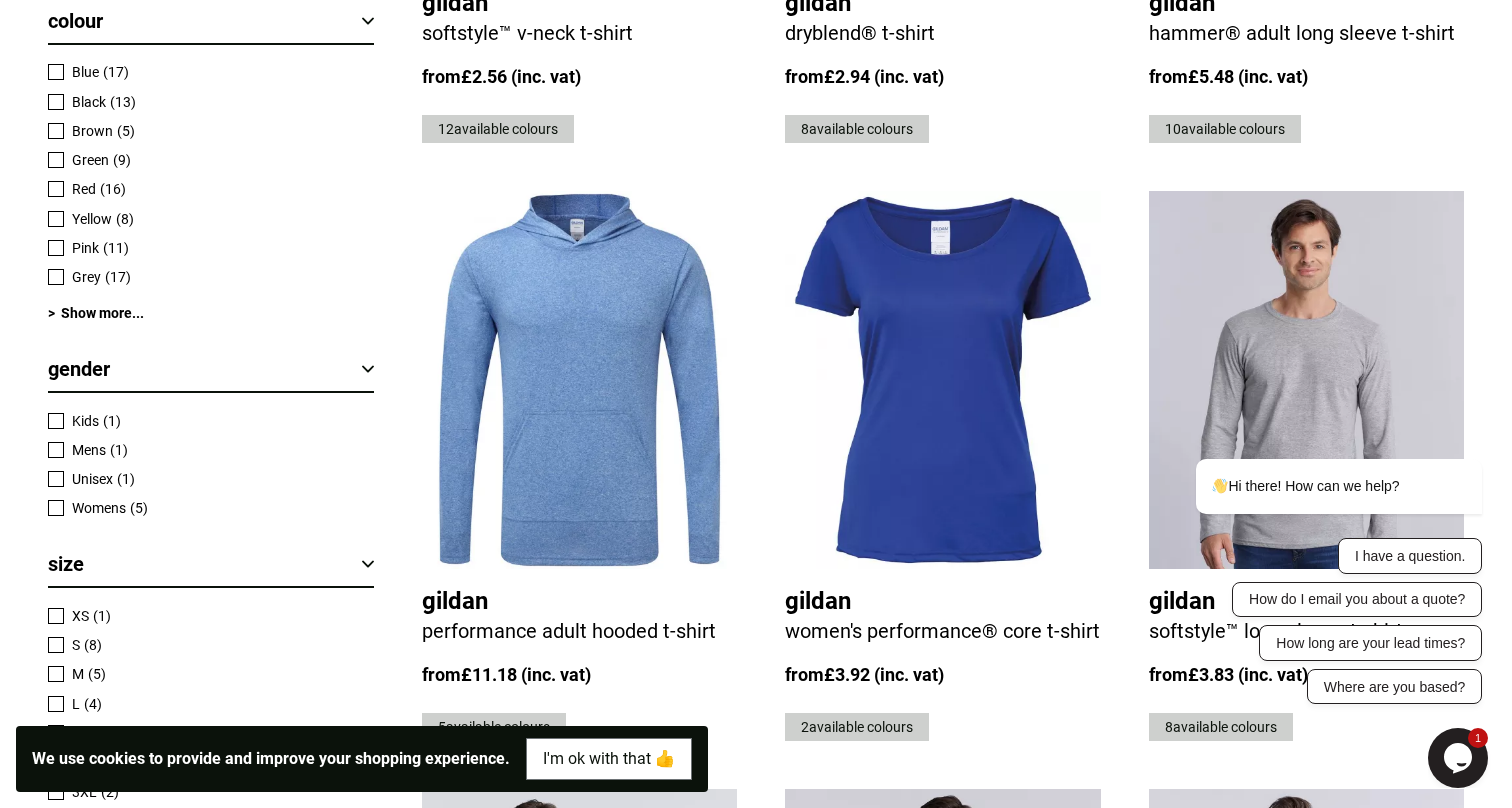click at bounding box center (56, 508) 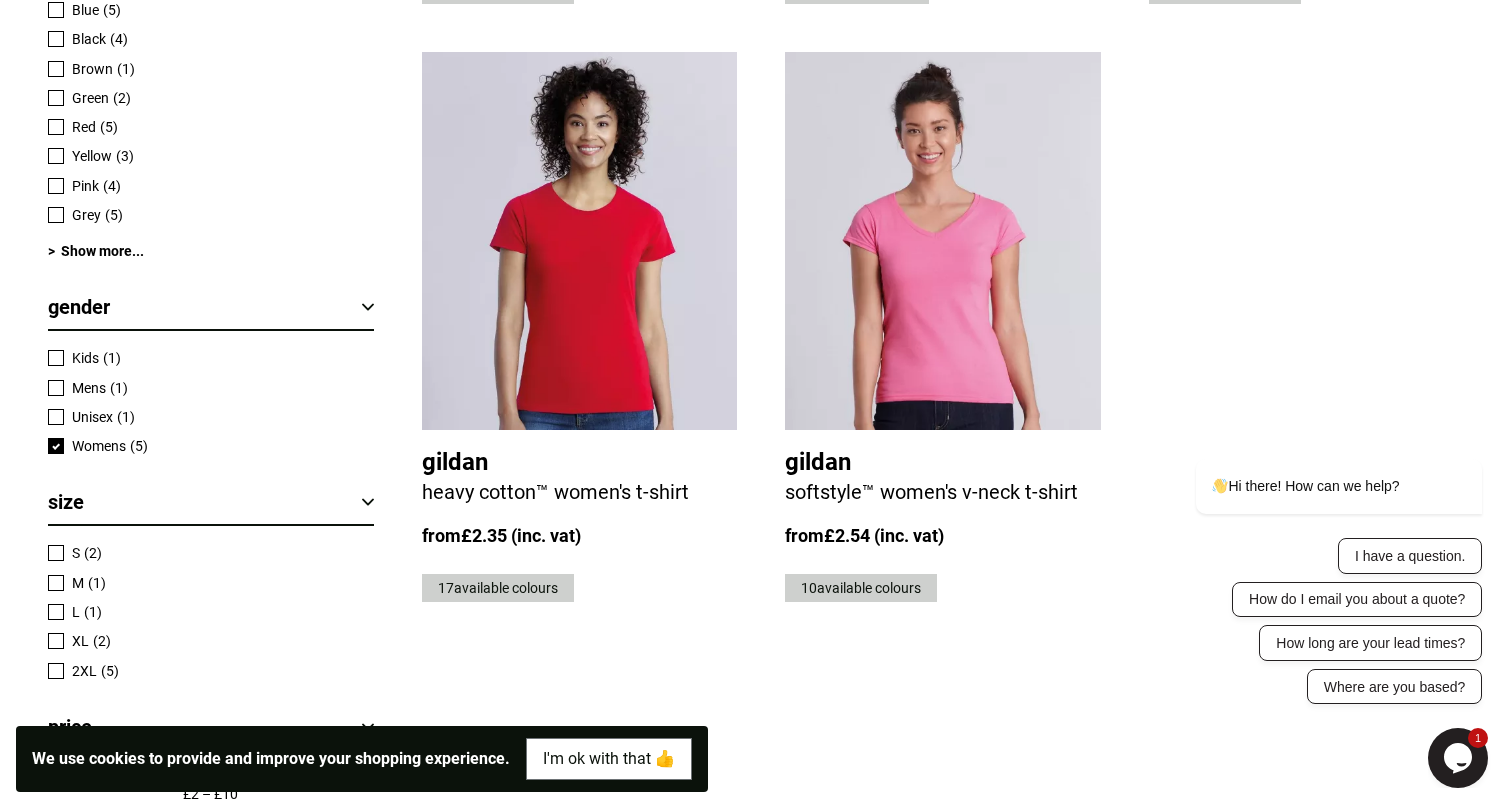 scroll, scrollTop: 1182, scrollLeft: 0, axis: vertical 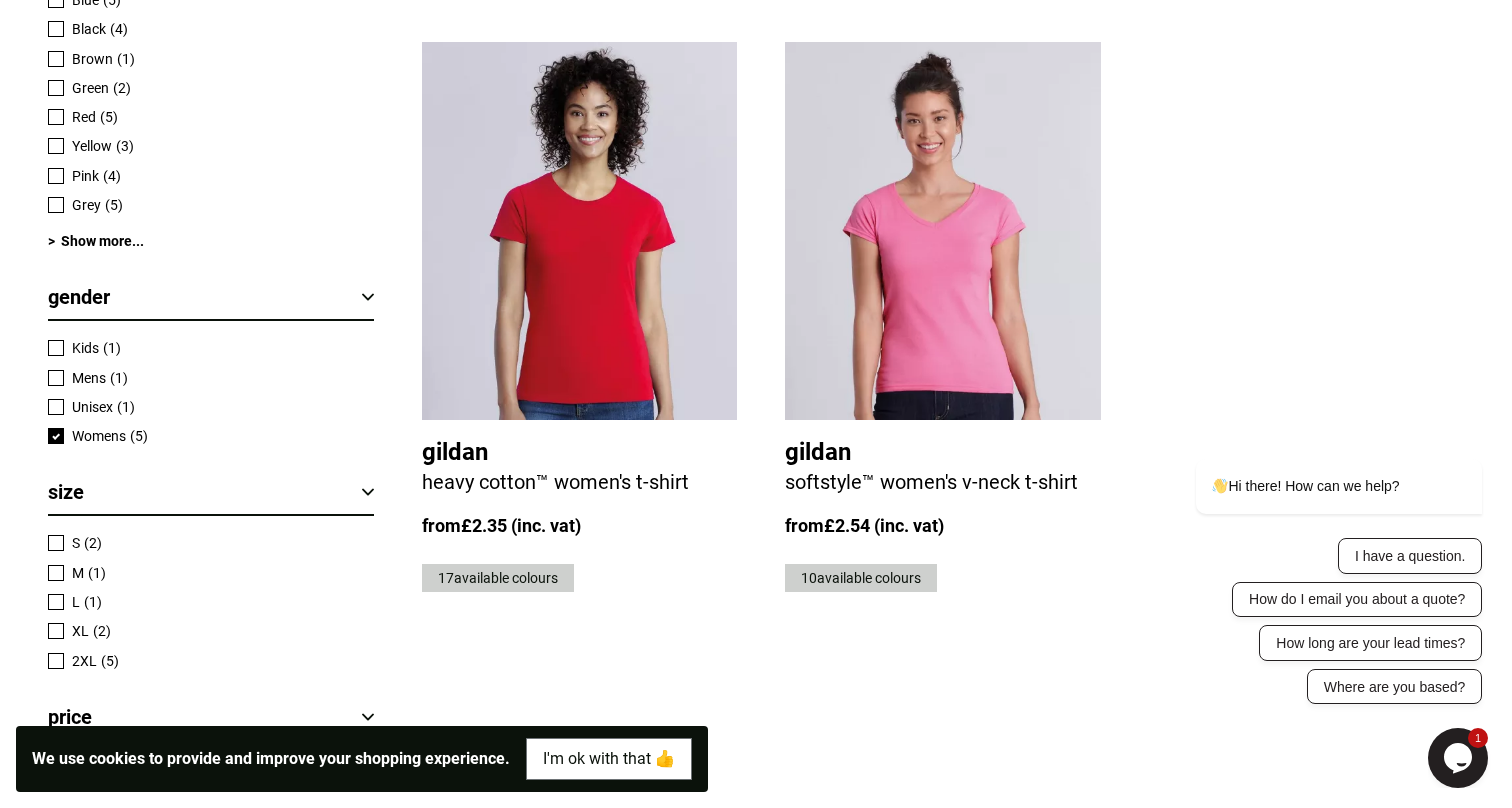 click at bounding box center [942, 231] 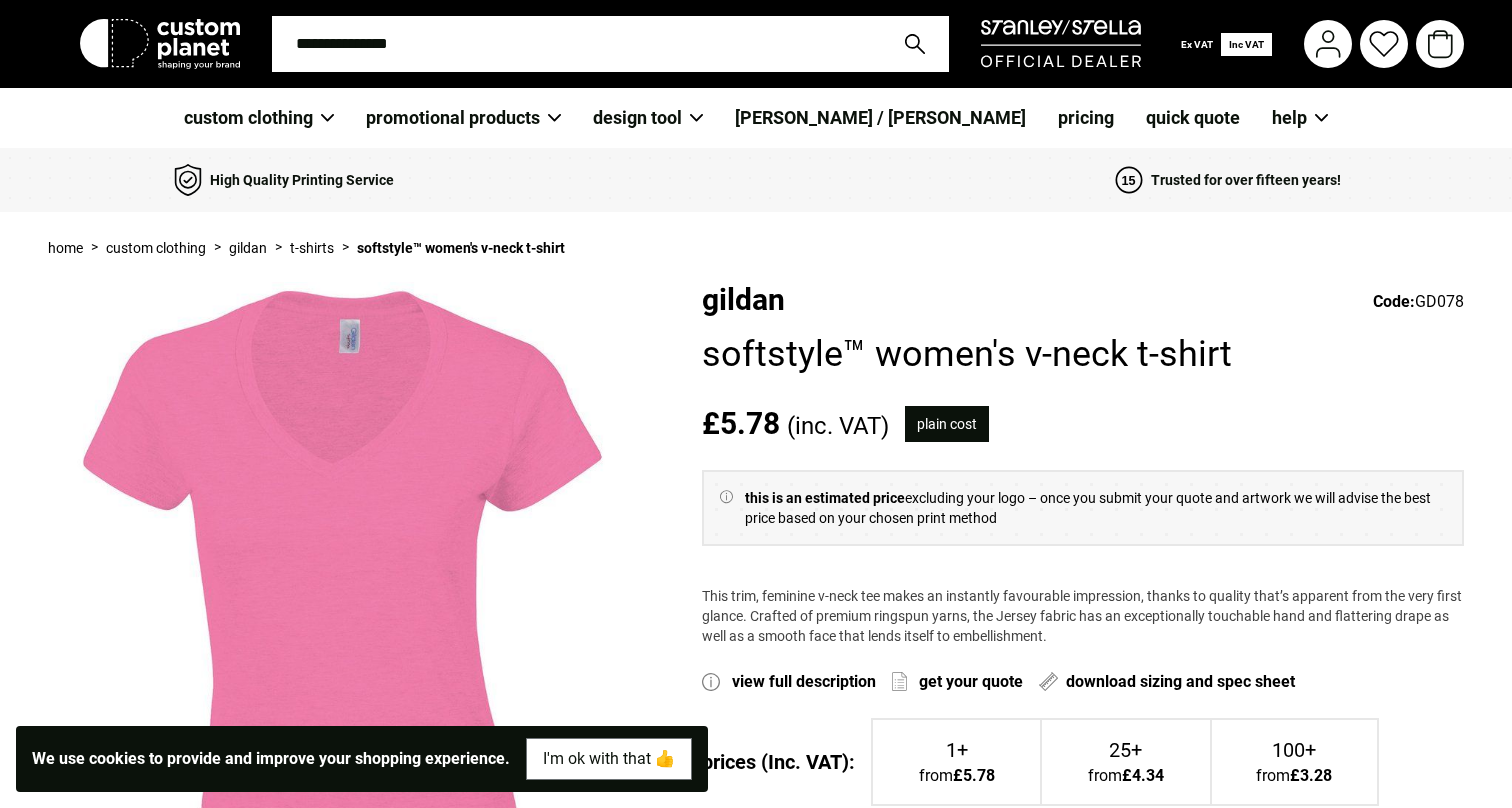 scroll, scrollTop: 0, scrollLeft: 0, axis: both 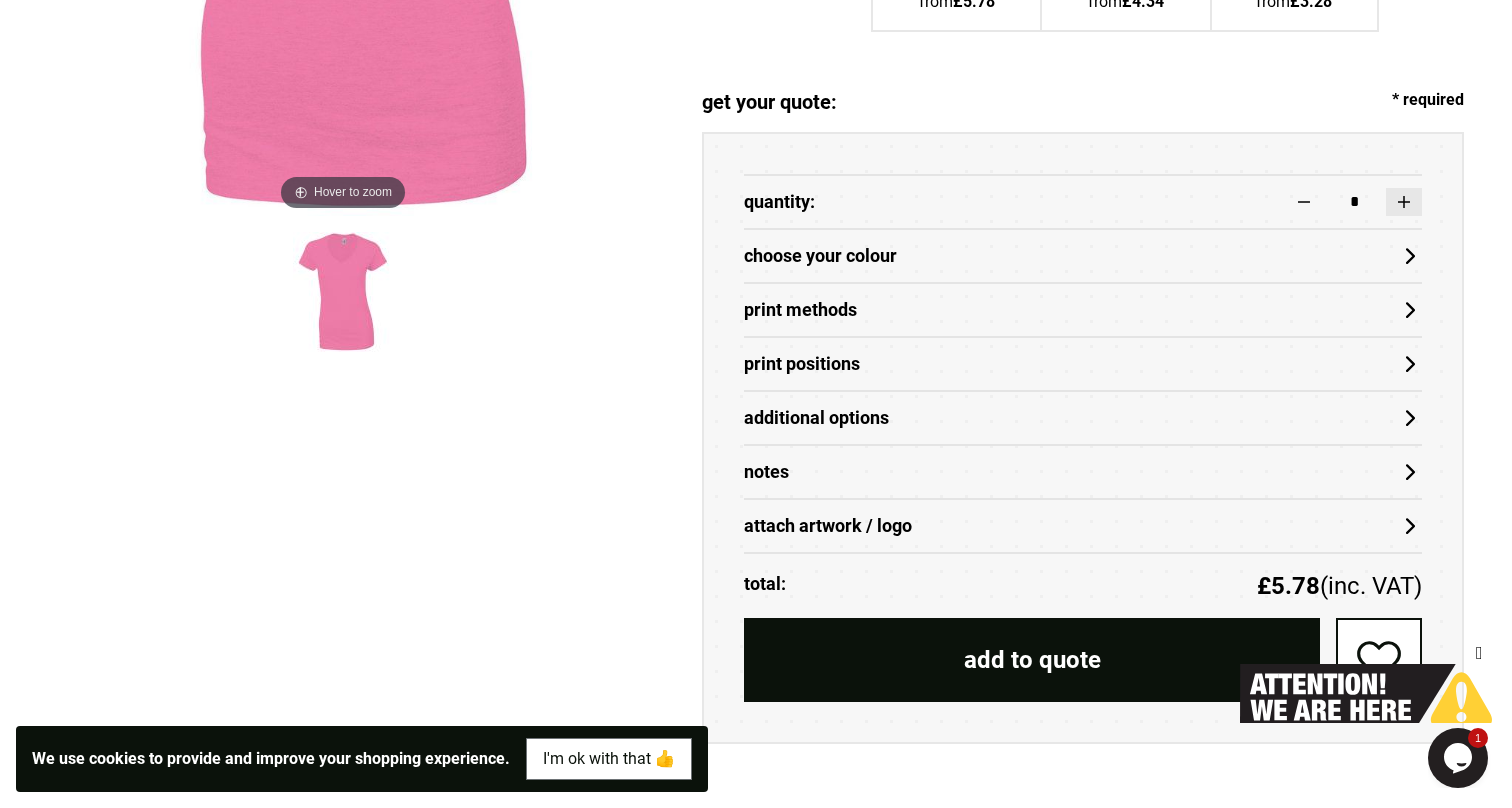 click at bounding box center [1404, 202] 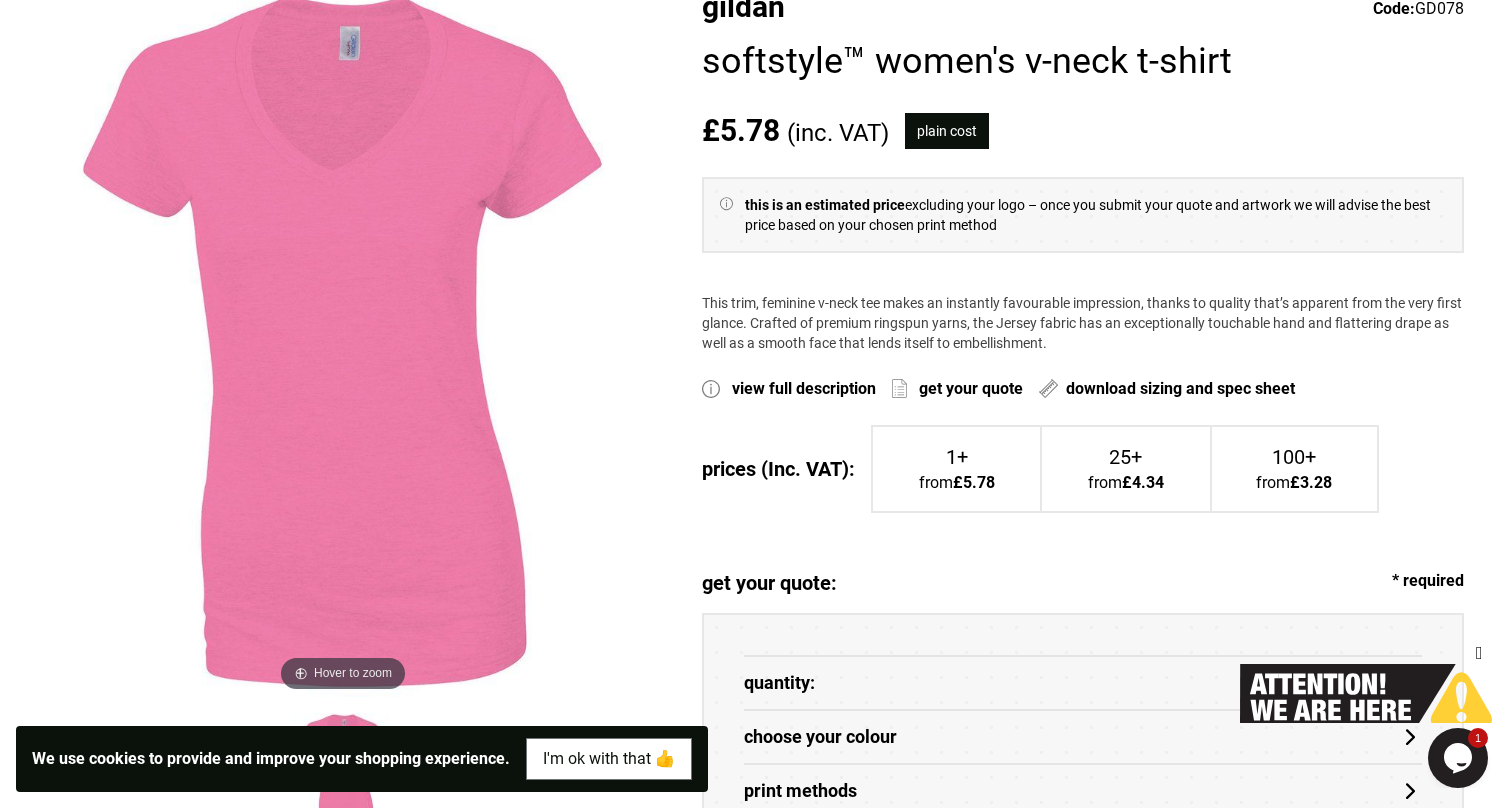 scroll, scrollTop: 299, scrollLeft: 0, axis: vertical 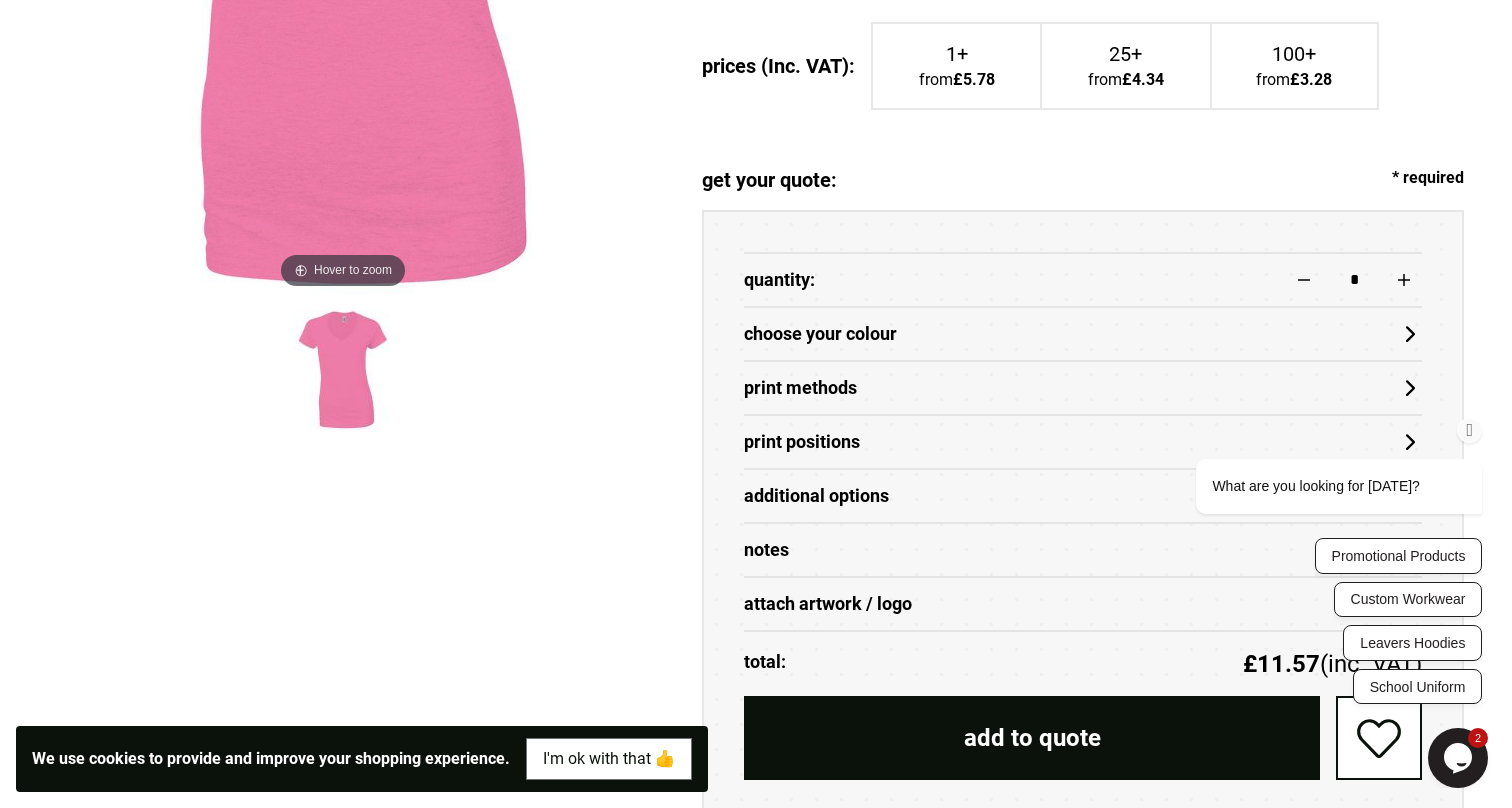 click on "What are you looking for [DATE]? Promotional Products Custom Workwear Leavers Hoodies School Uniform" at bounding box center (1312, 494) 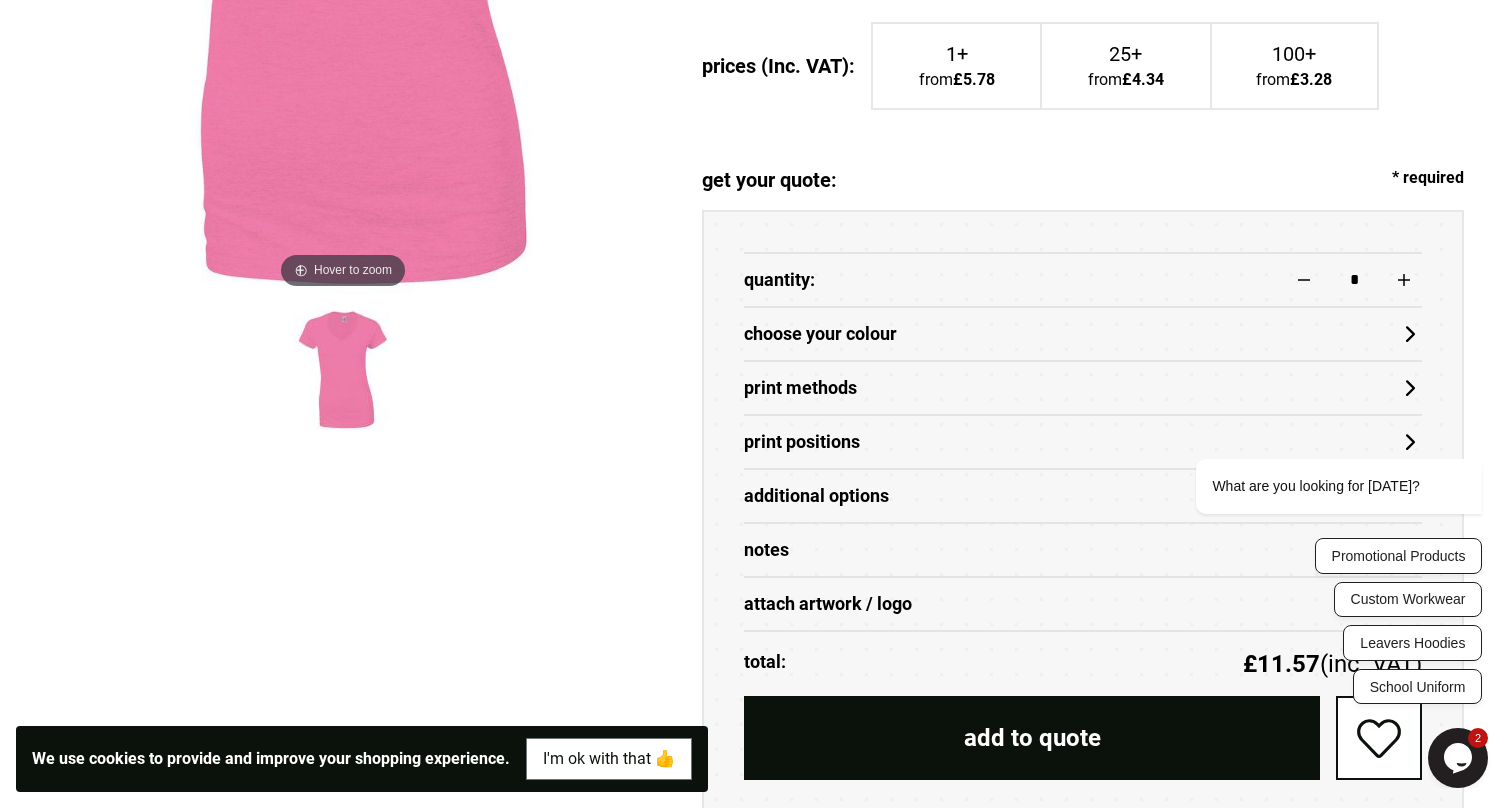 click on "choose your colour" at bounding box center [1083, 334] 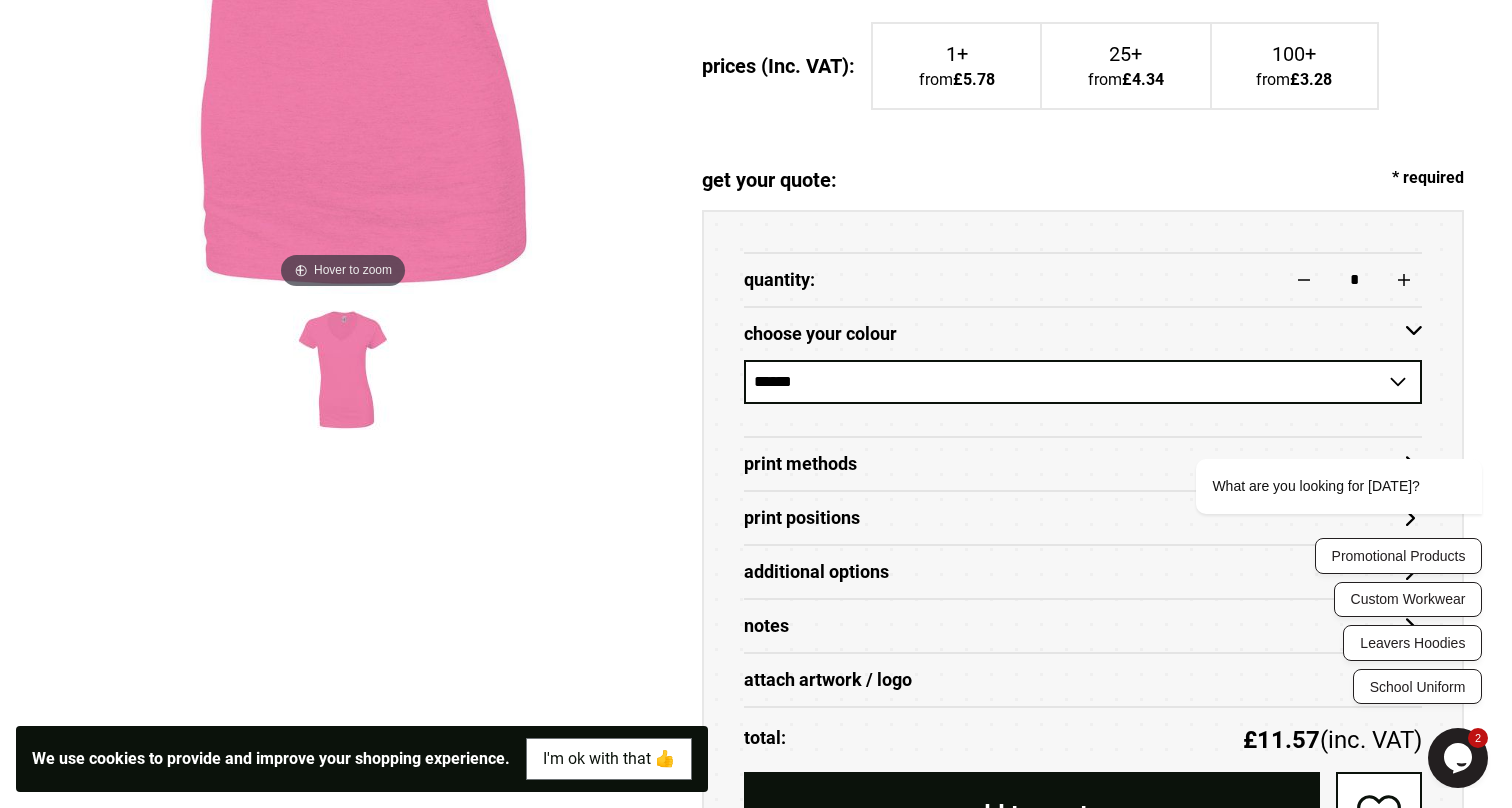 click on "**********" at bounding box center [1083, 398] 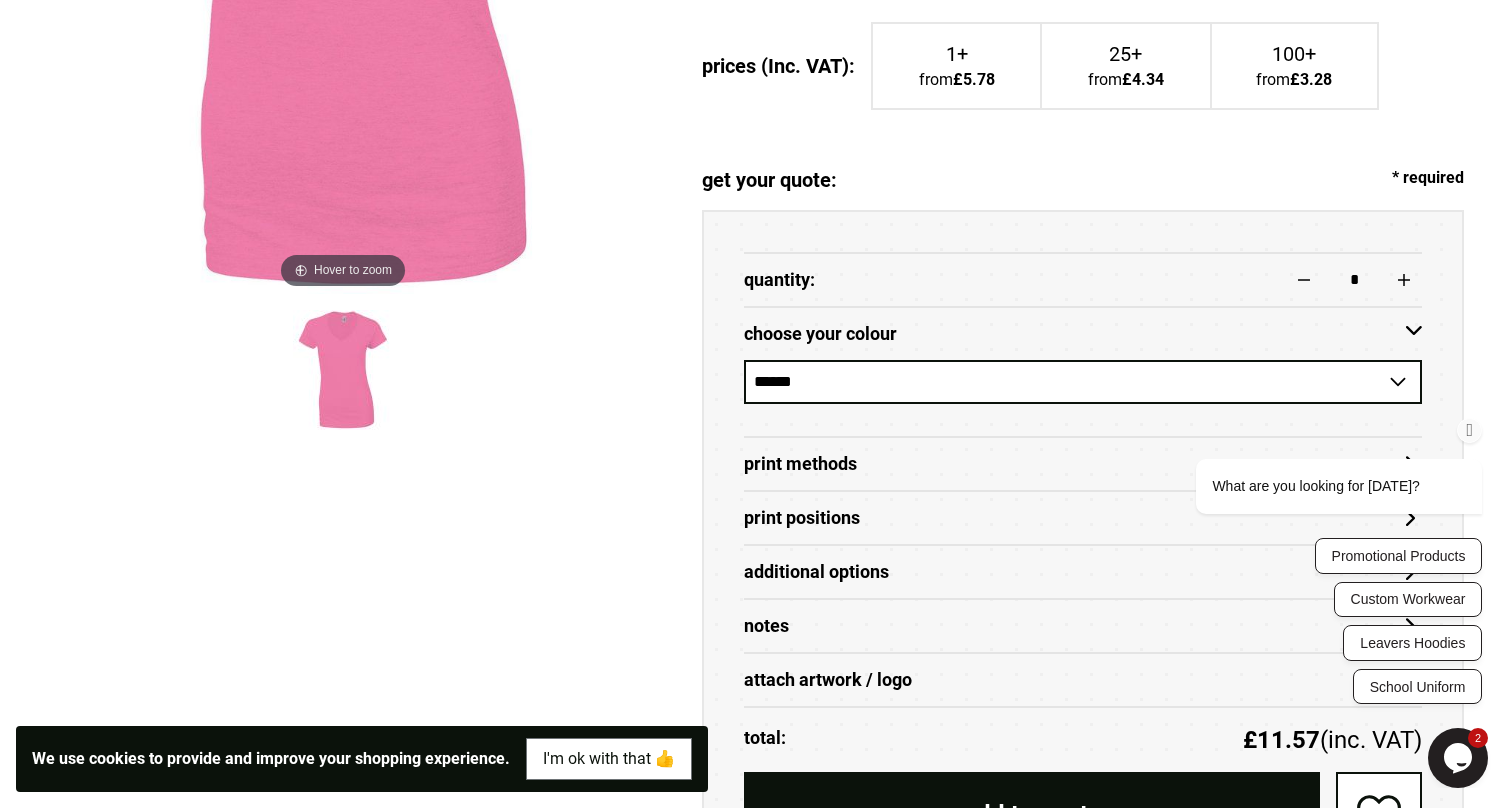 click at bounding box center (1470, 430) 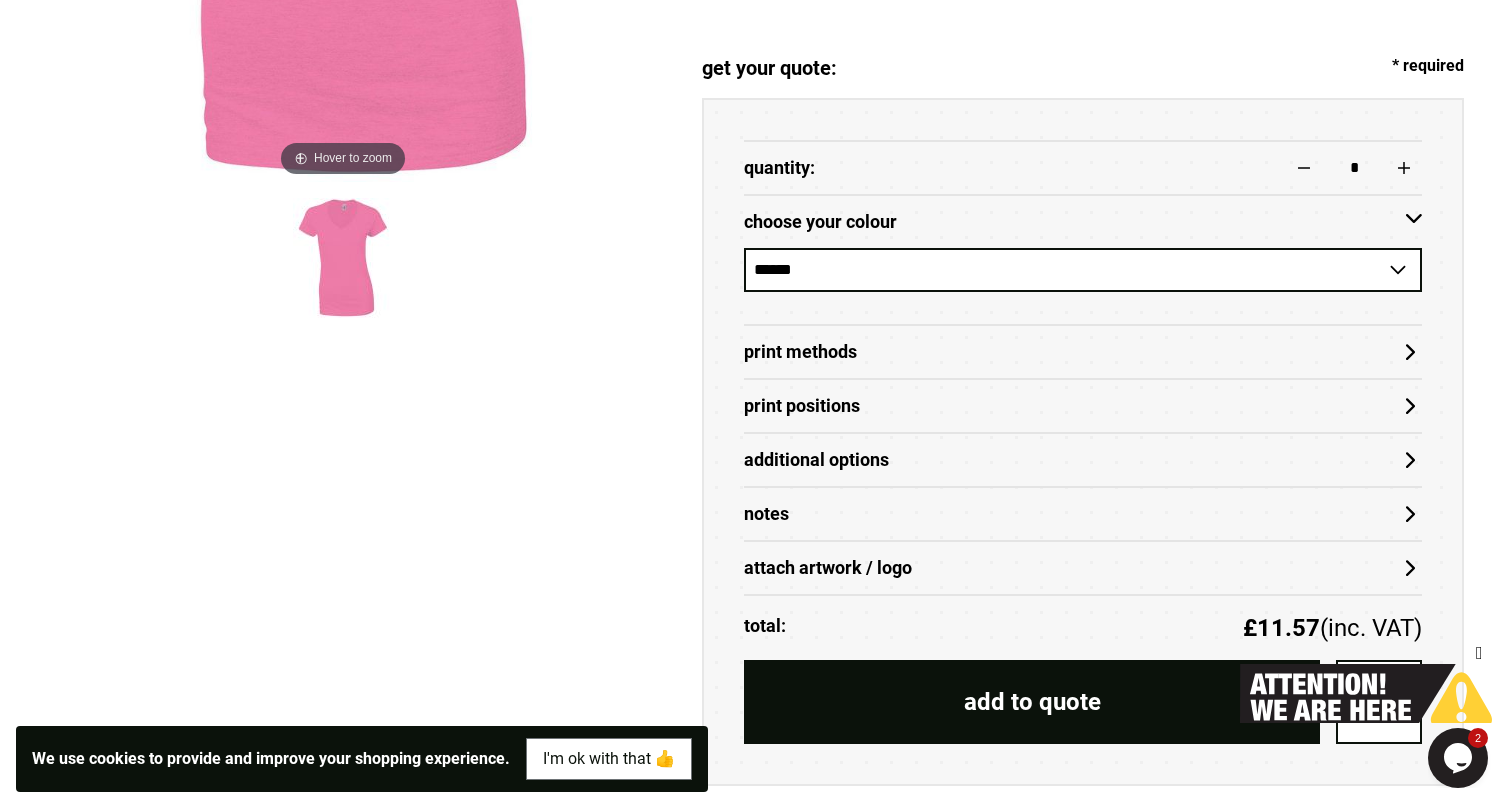 scroll, scrollTop: 824, scrollLeft: 0, axis: vertical 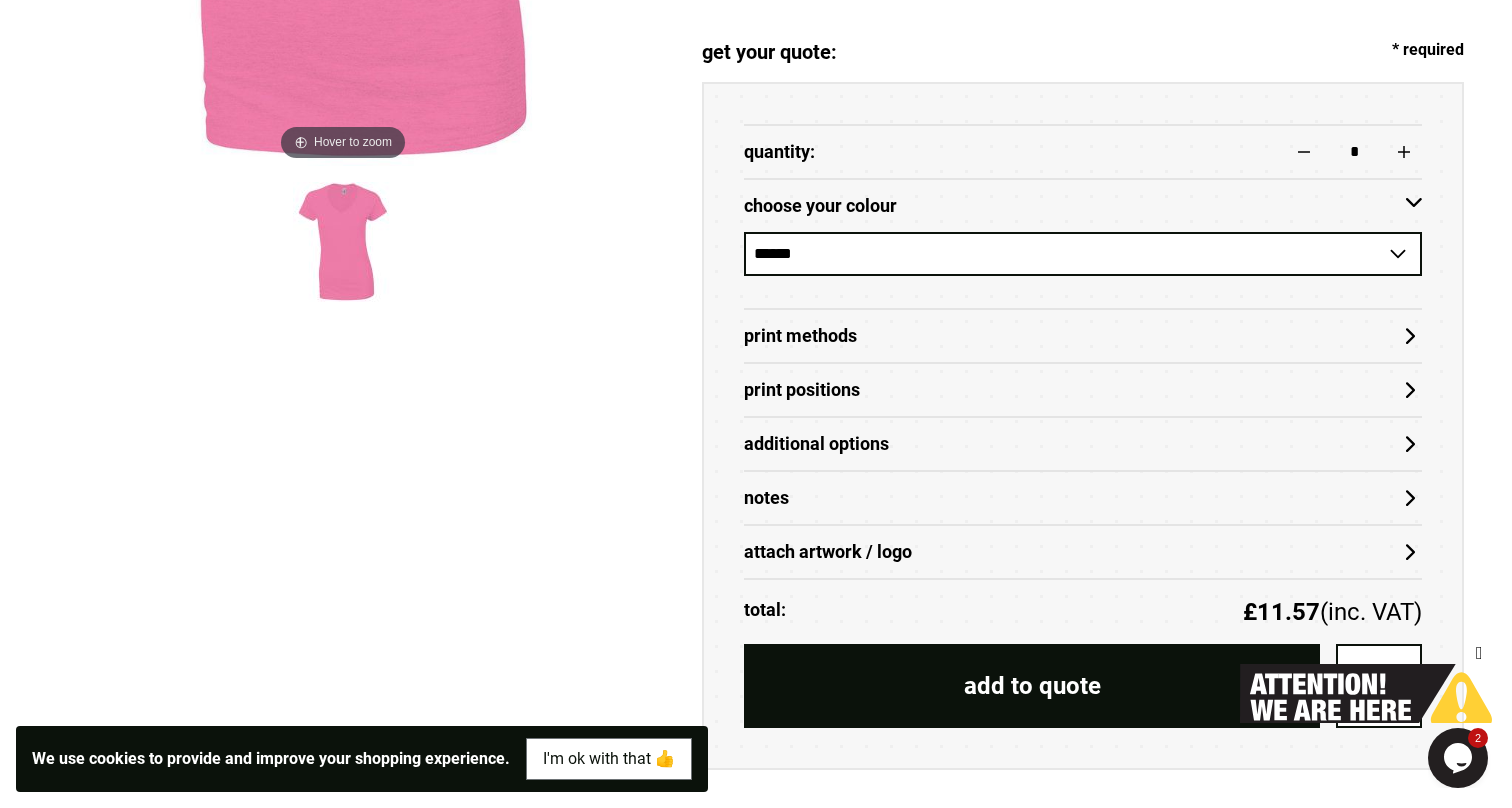 click on "Print Methods" at bounding box center [1083, 336] 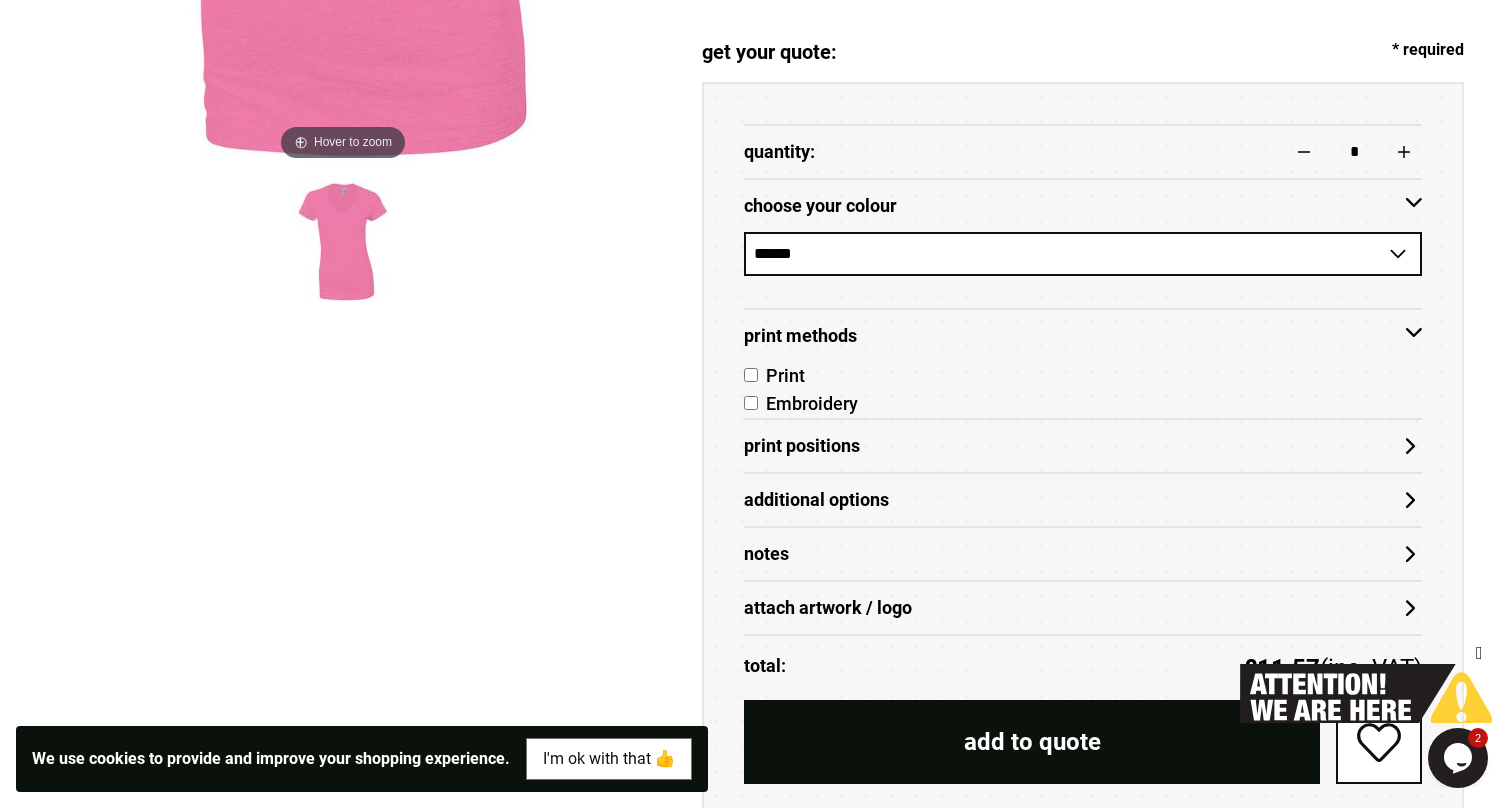 click on "Print Positions" at bounding box center (1083, 446) 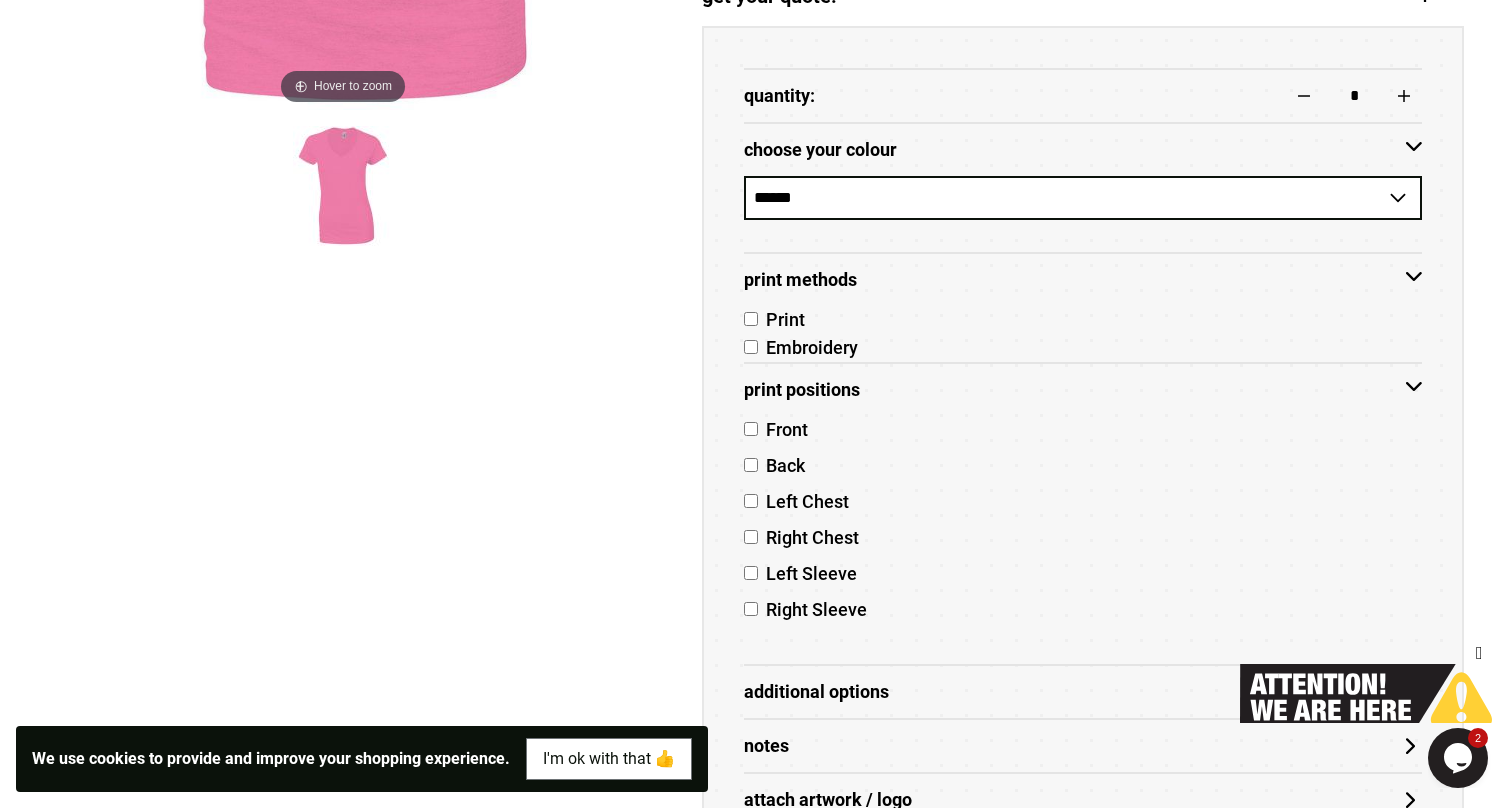 scroll, scrollTop: 882, scrollLeft: 0, axis: vertical 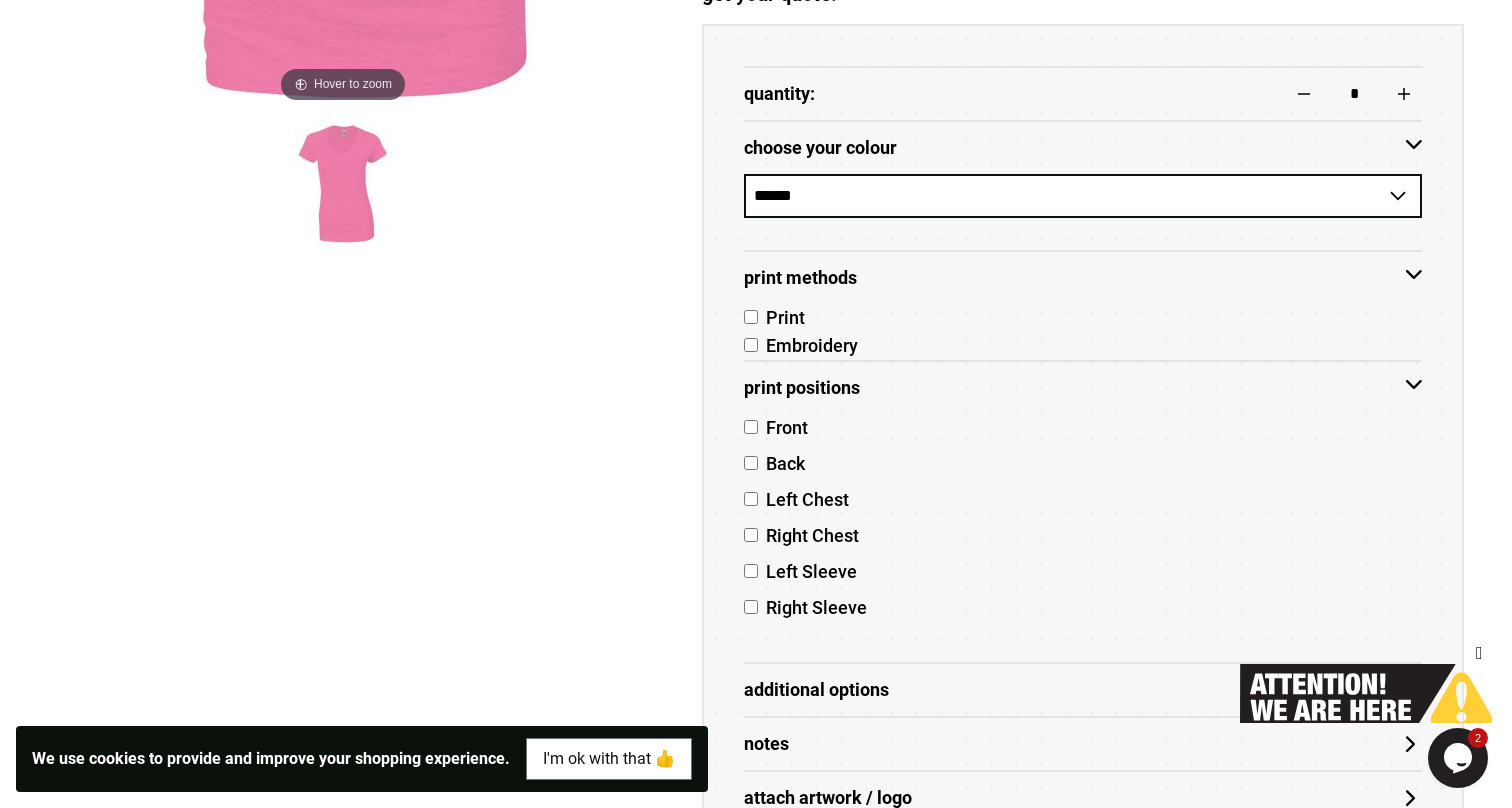 click on "Front" at bounding box center [1083, 432] 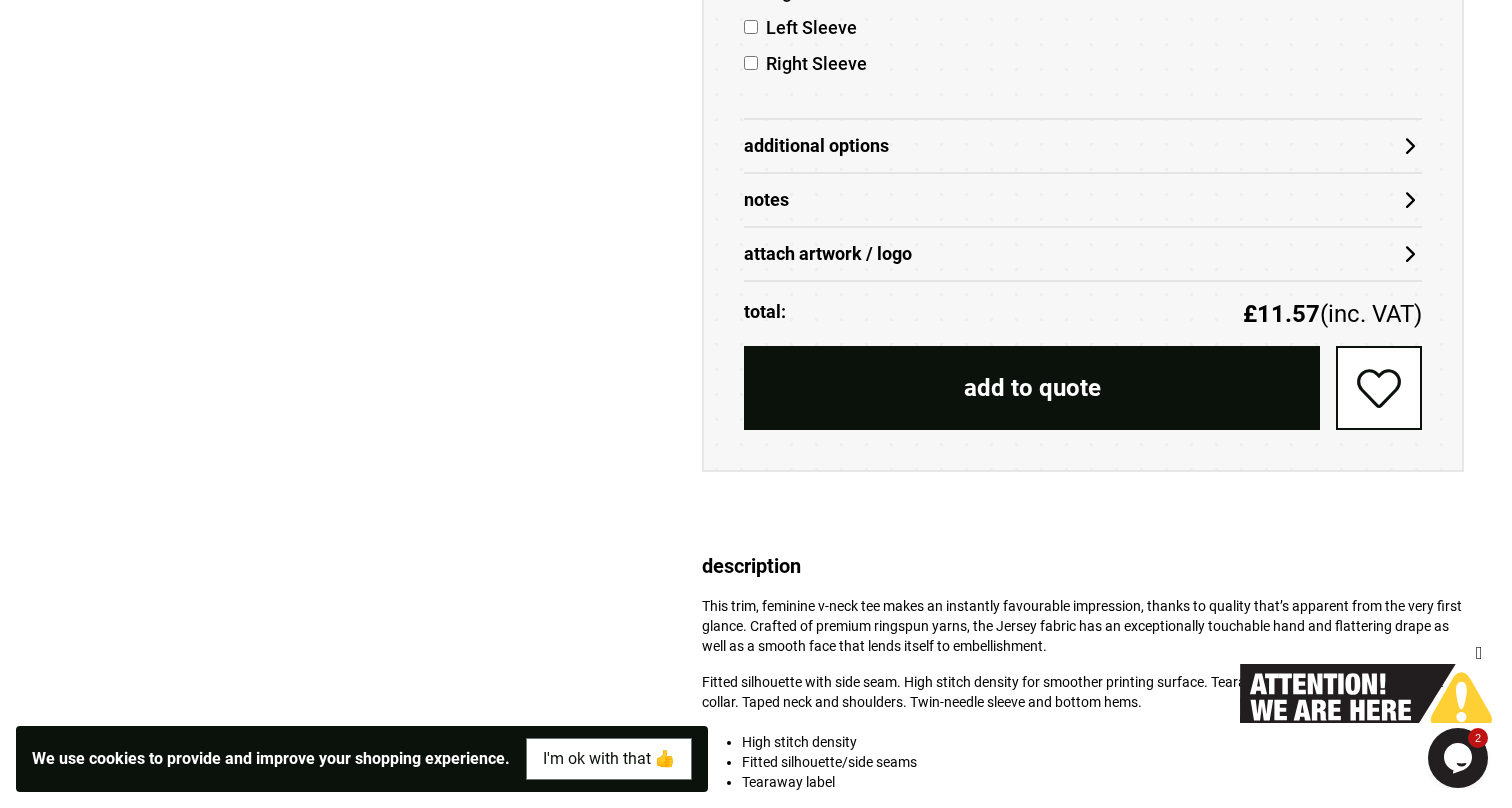 scroll, scrollTop: 1436, scrollLeft: 0, axis: vertical 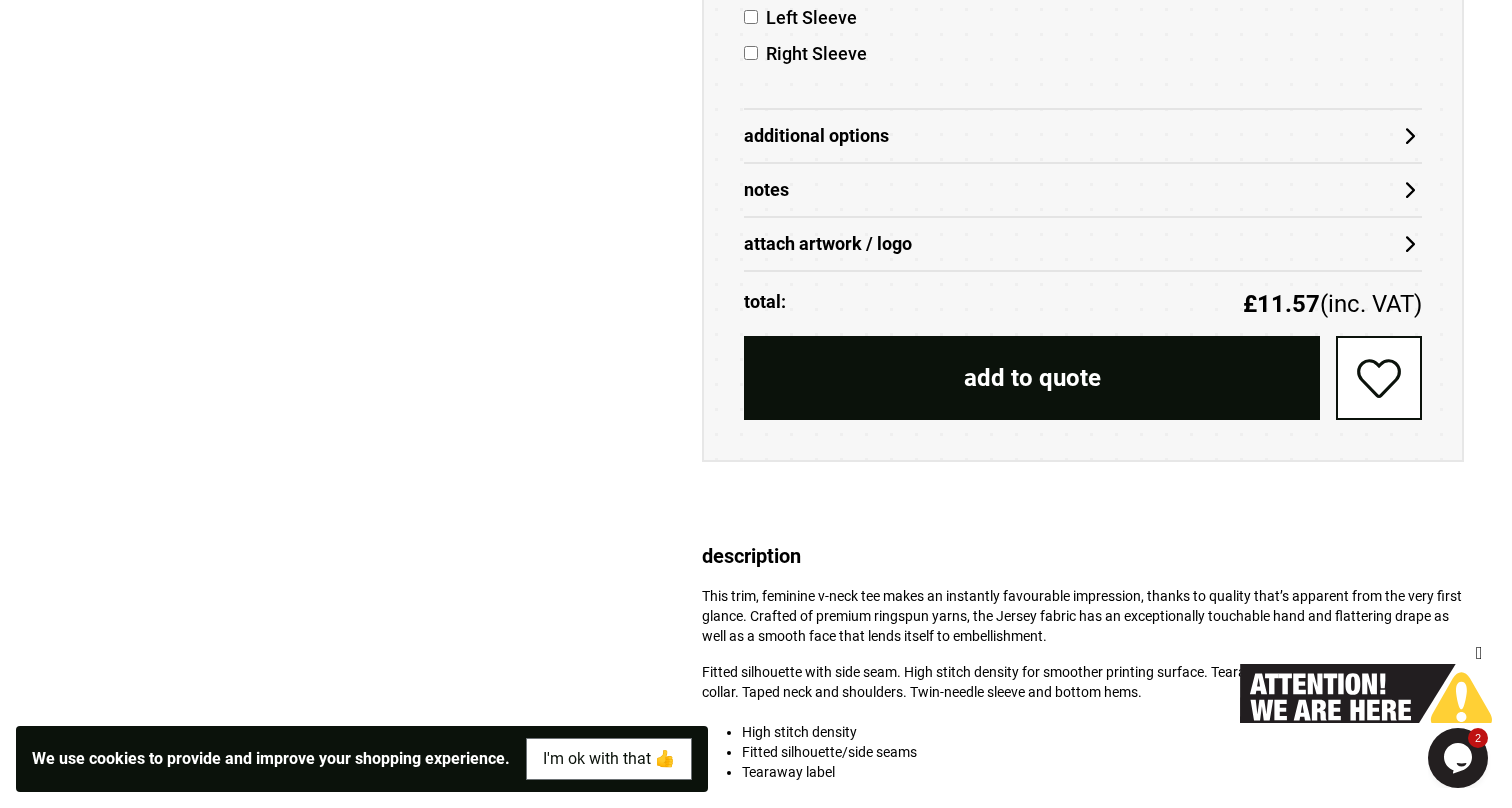 click on "Additional Options" at bounding box center (1083, 136) 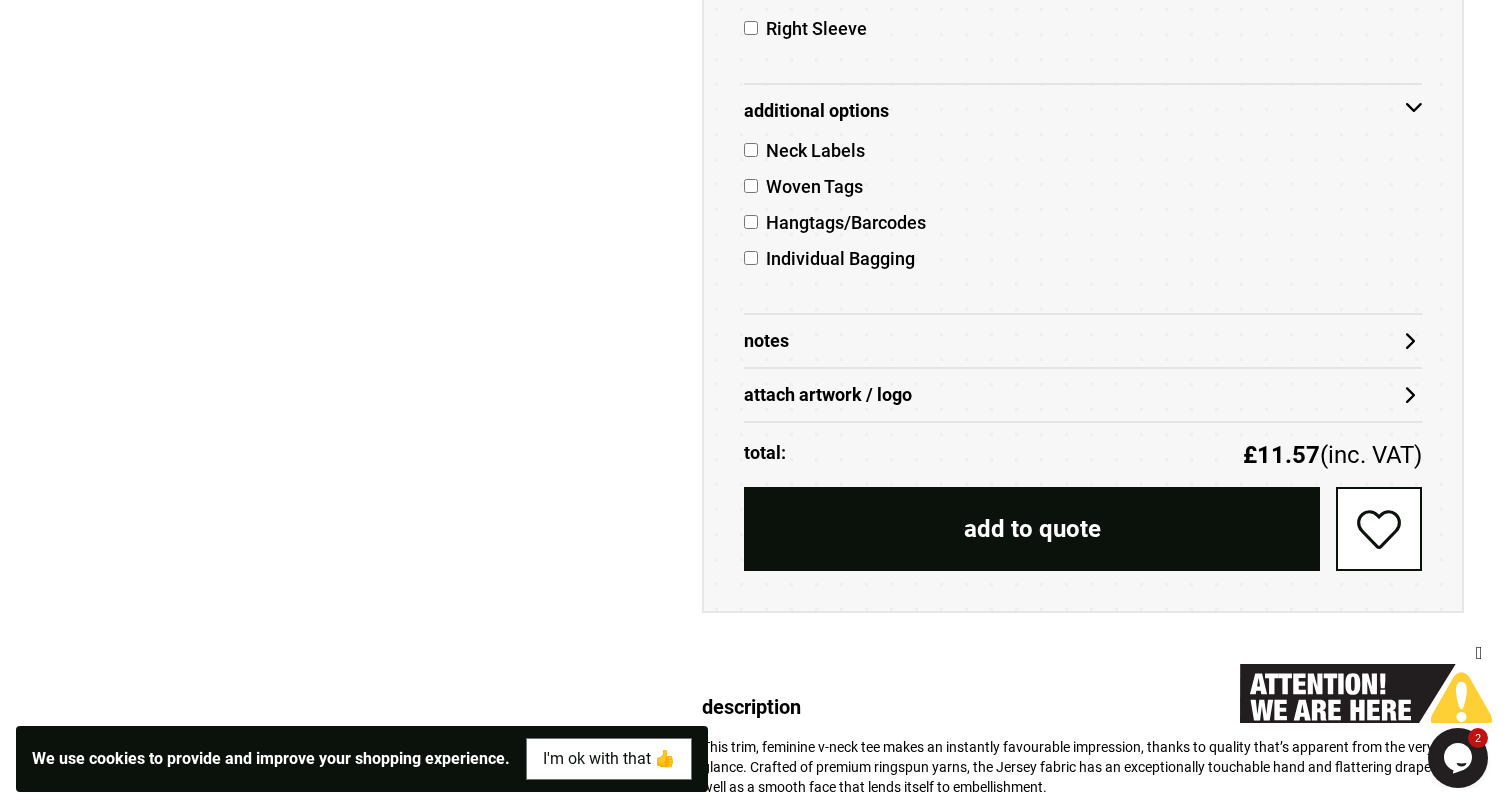 scroll, scrollTop: 1463, scrollLeft: 0, axis: vertical 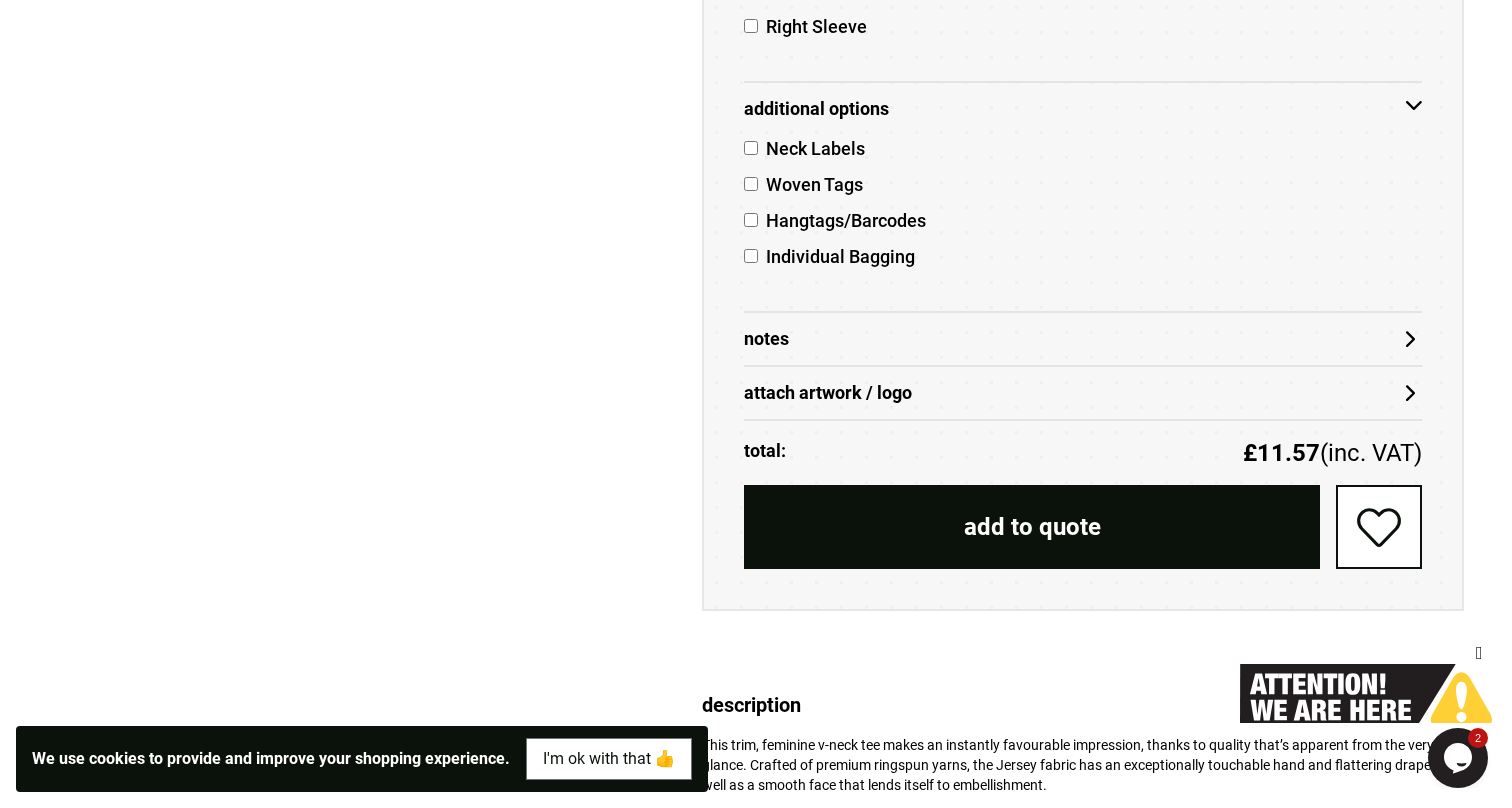 click on "Notes" at bounding box center [1083, 339] 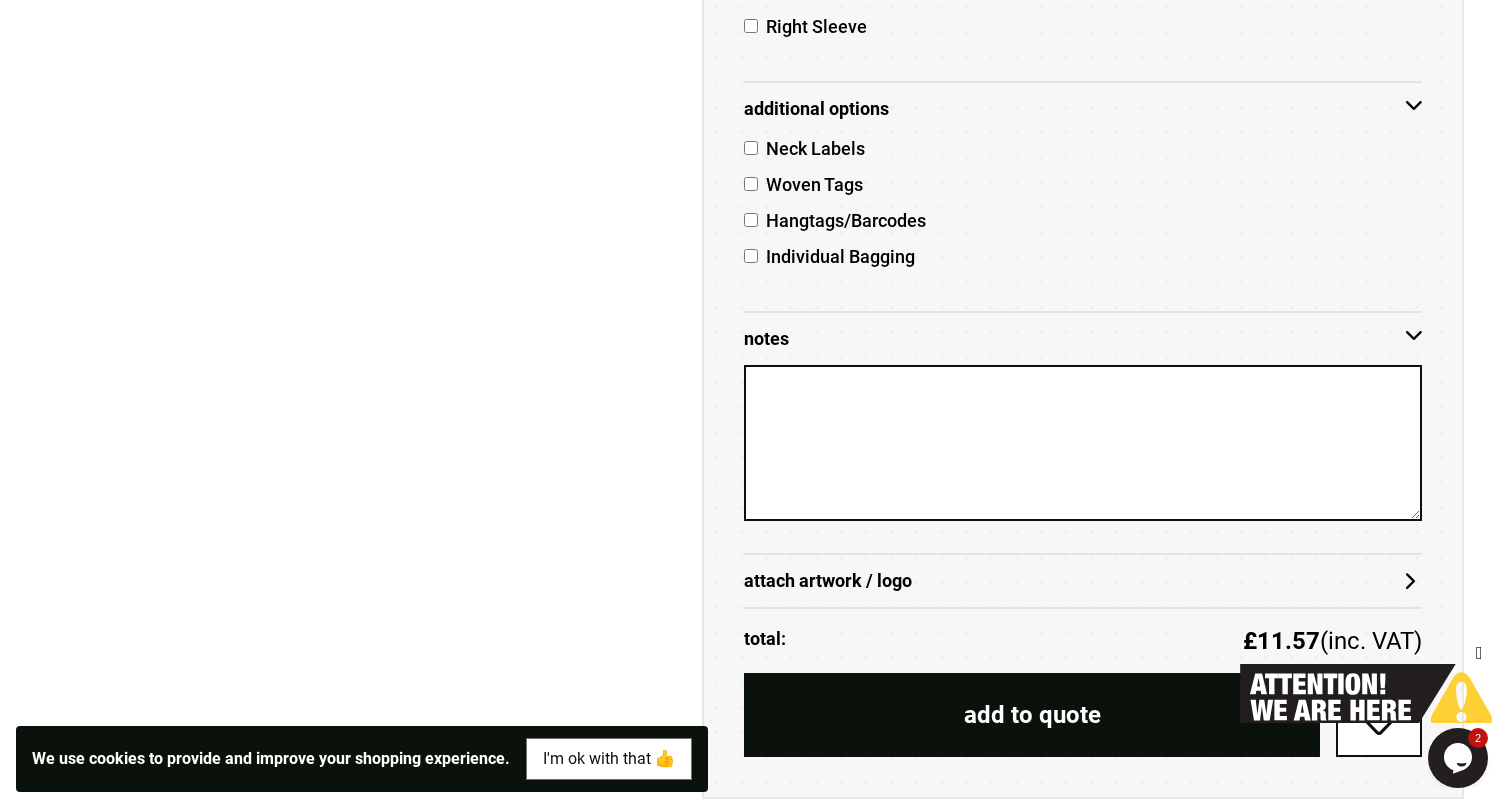 click on "Notes" at bounding box center [1083, 339] 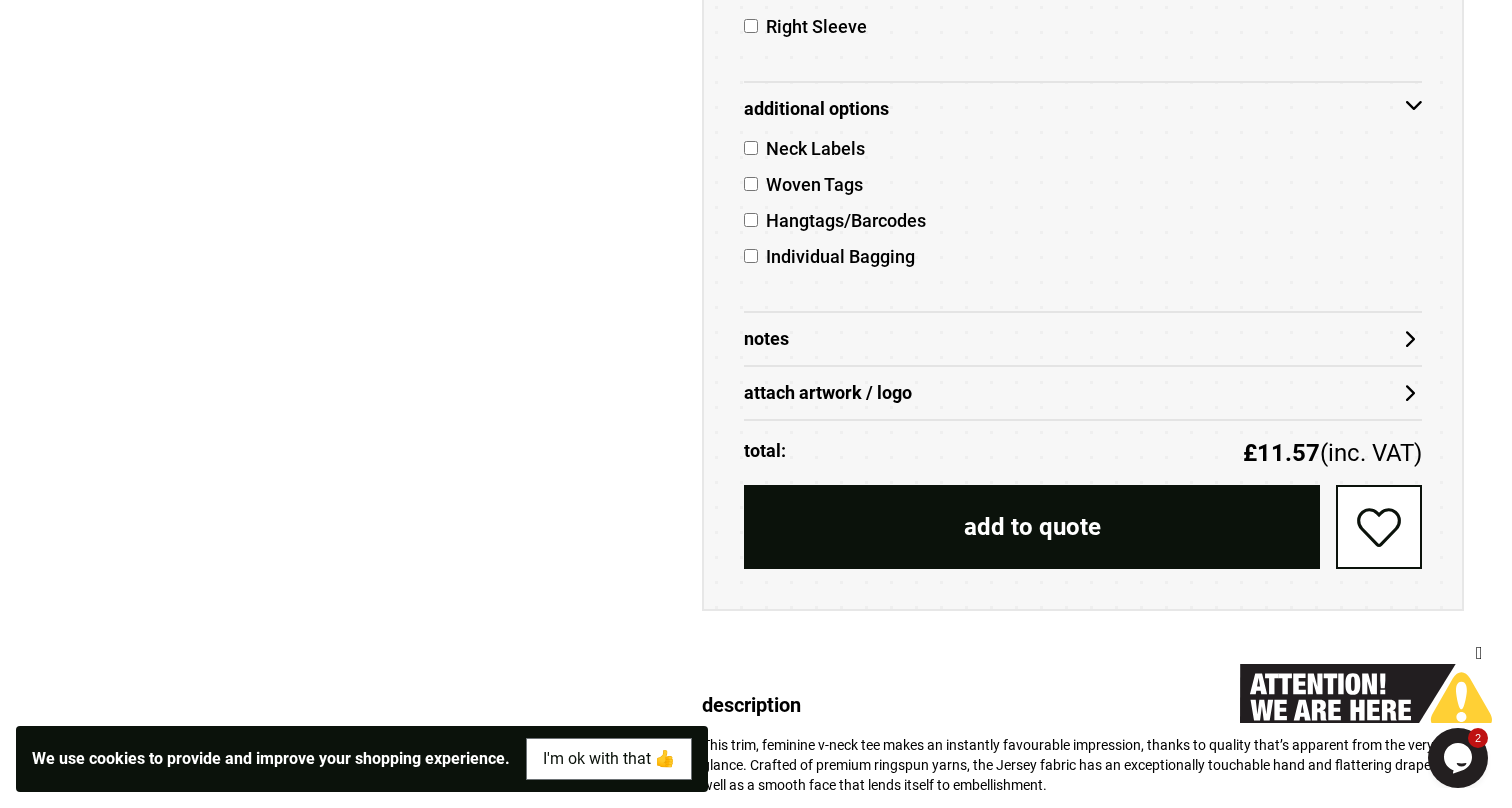 click on "attach artwork / logo" at bounding box center (1083, 393) 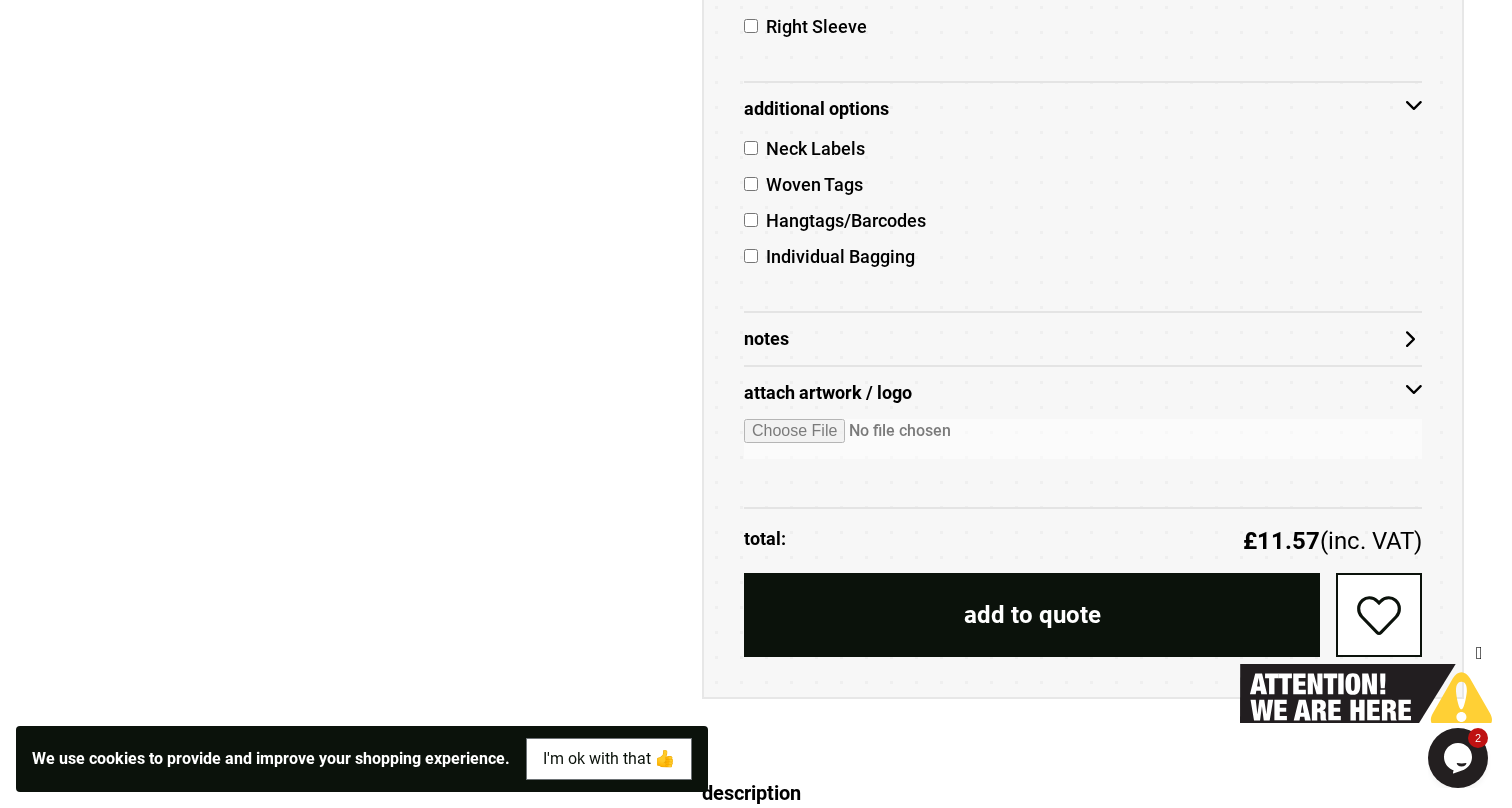 click at bounding box center [1083, 439] 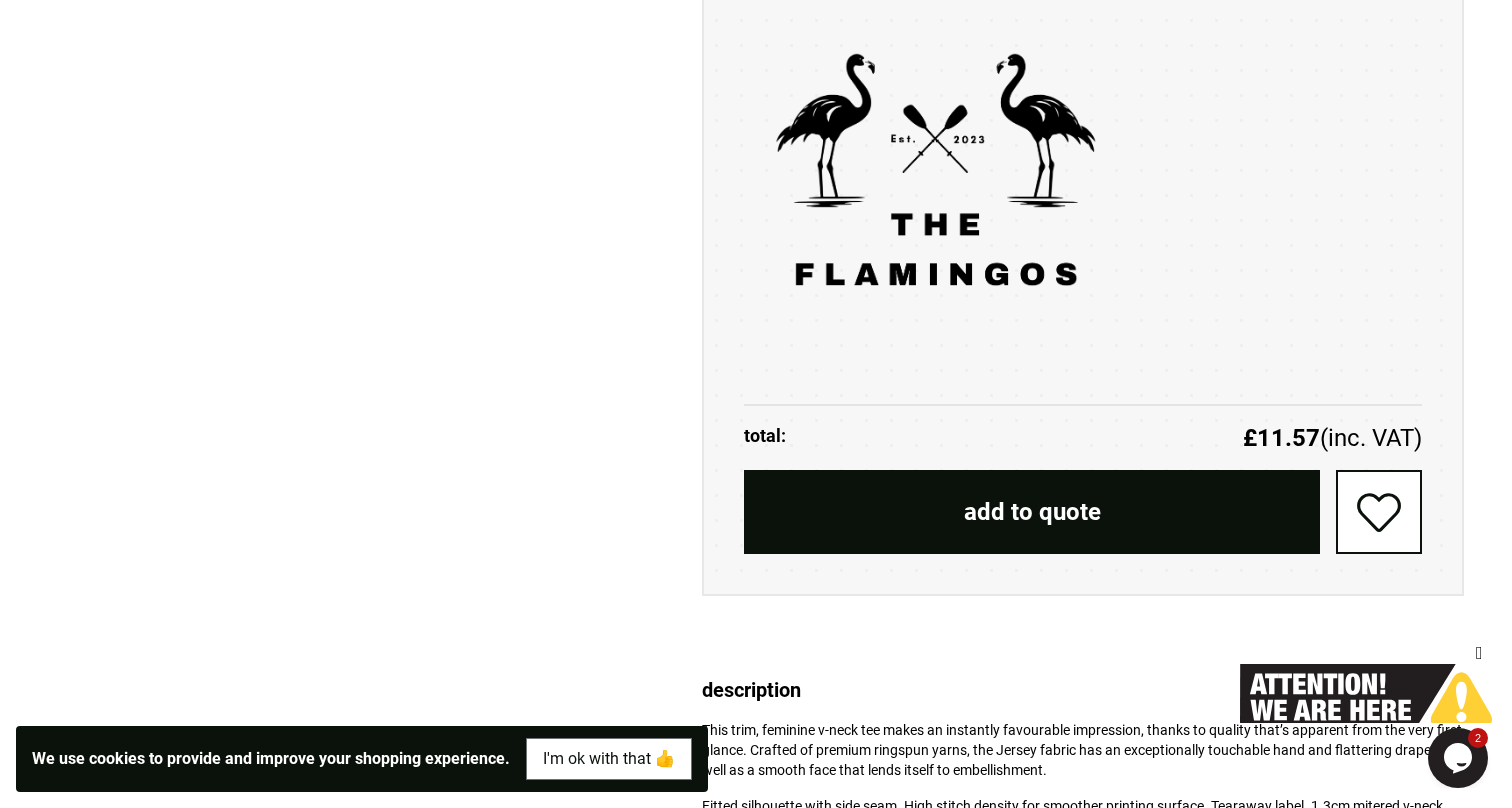 scroll, scrollTop: 1959, scrollLeft: 0, axis: vertical 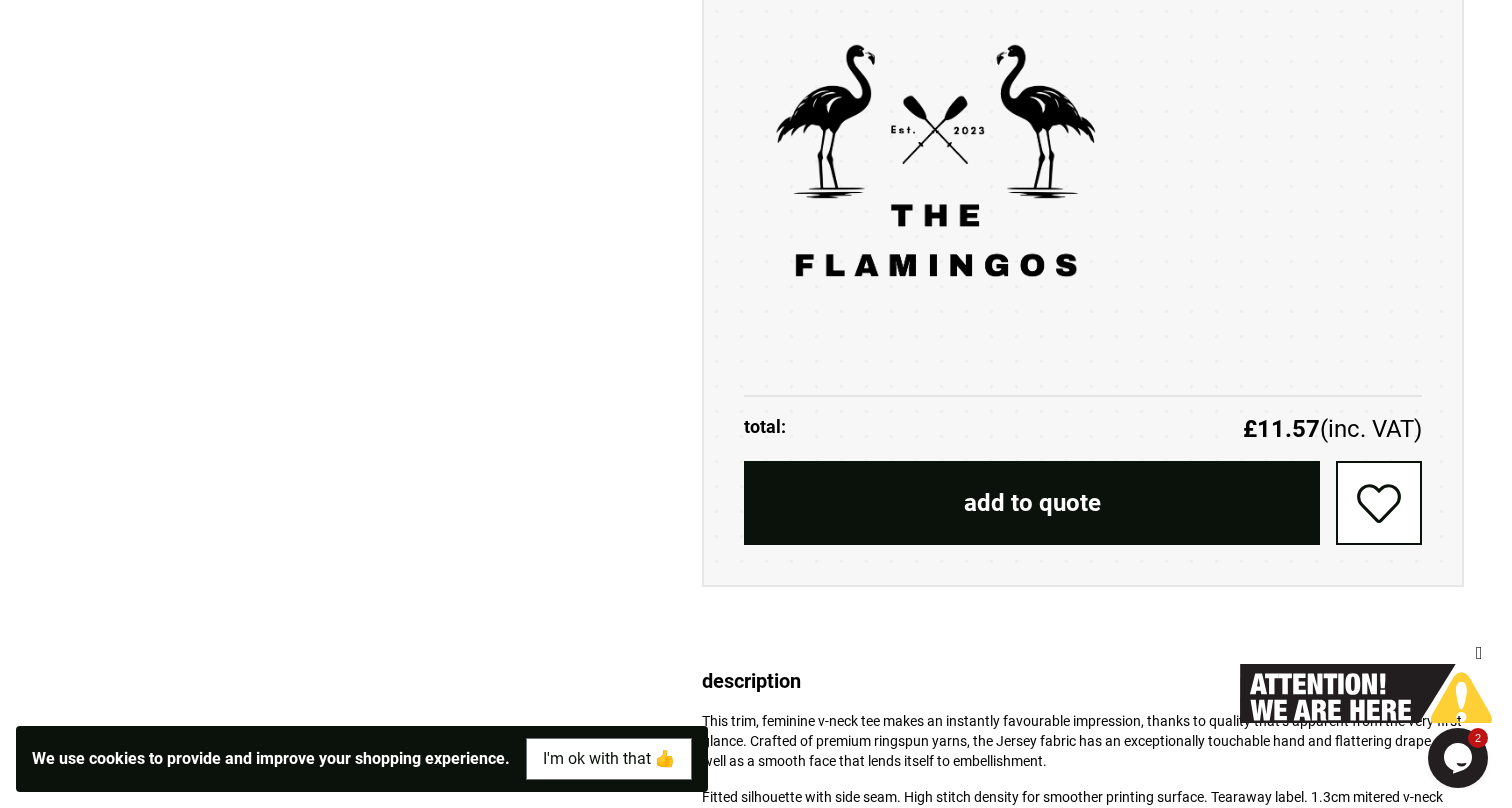 click on "add to quote" at bounding box center [1032, 503] 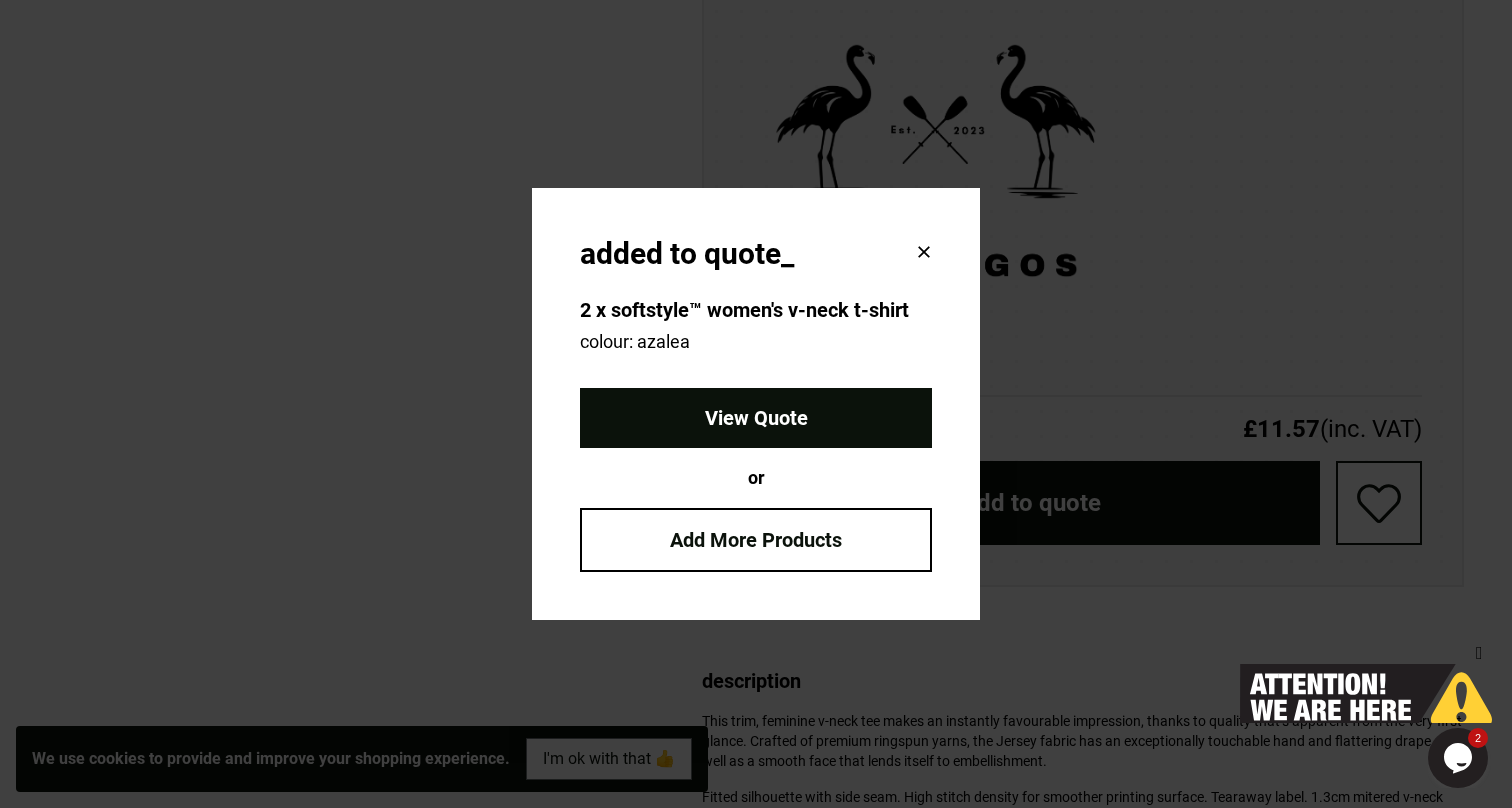 click on "View Quote" at bounding box center (756, 418) 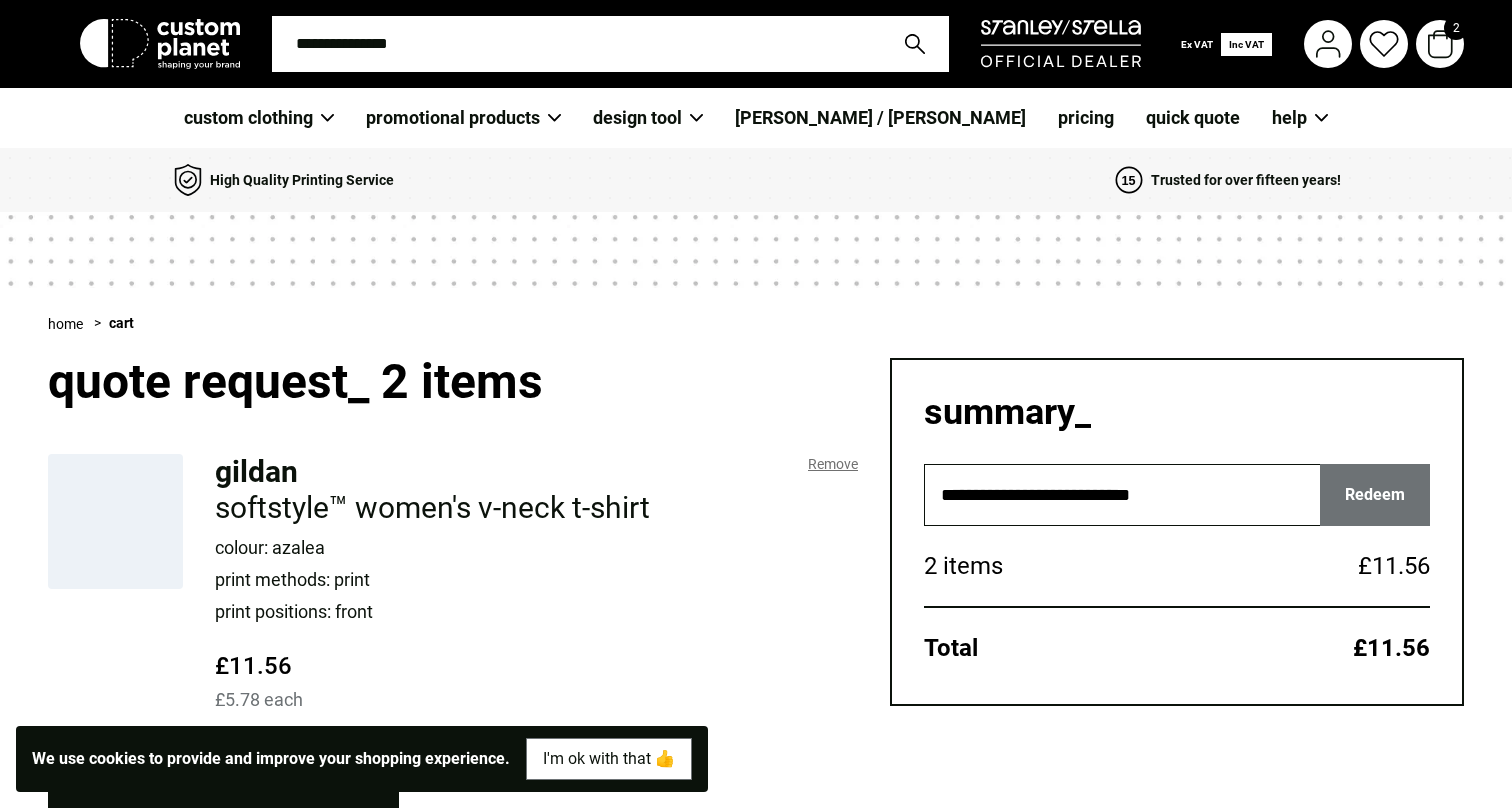 scroll, scrollTop: 0, scrollLeft: 0, axis: both 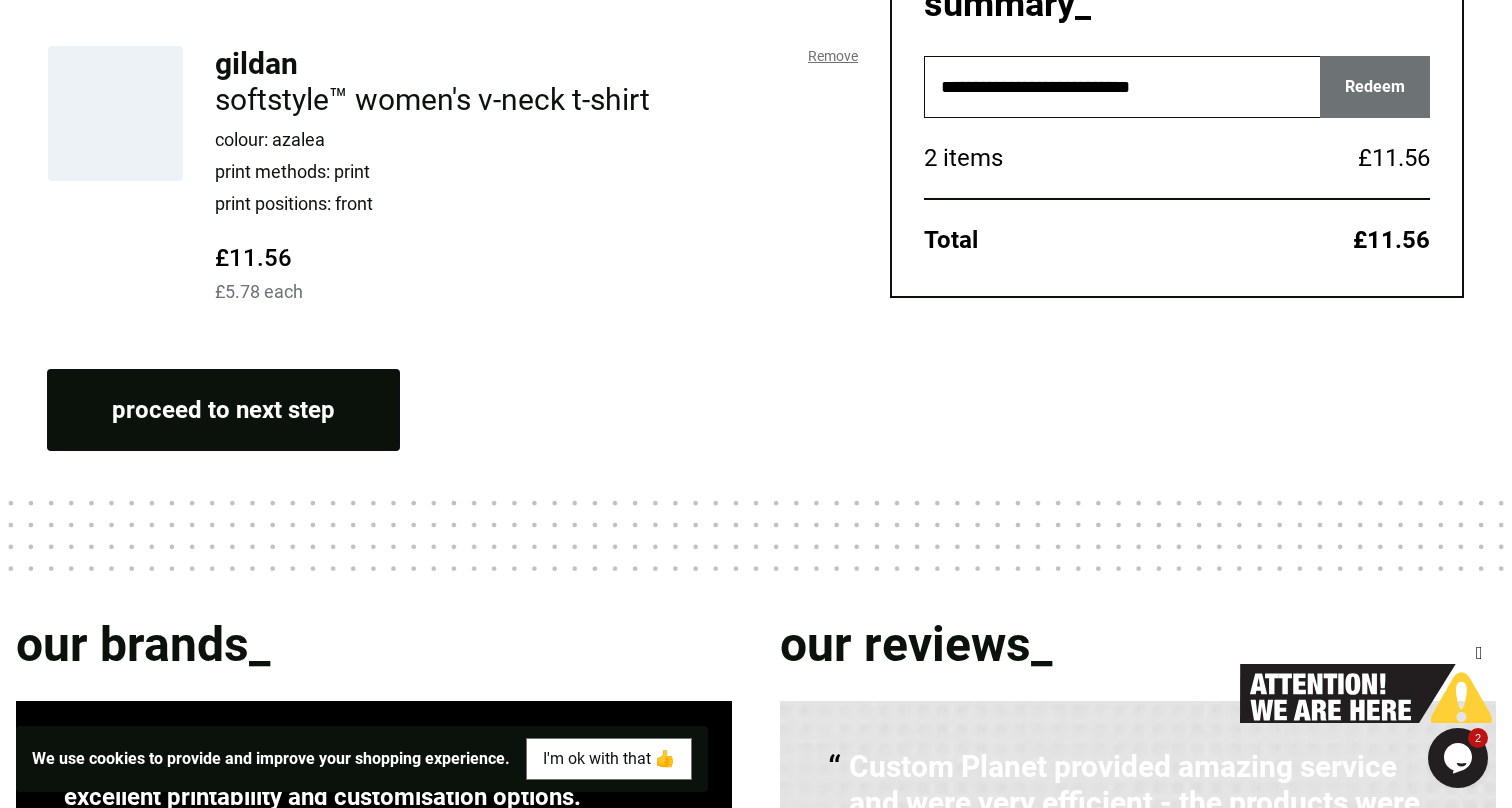 click on "proceed to next step" at bounding box center [223, 410] 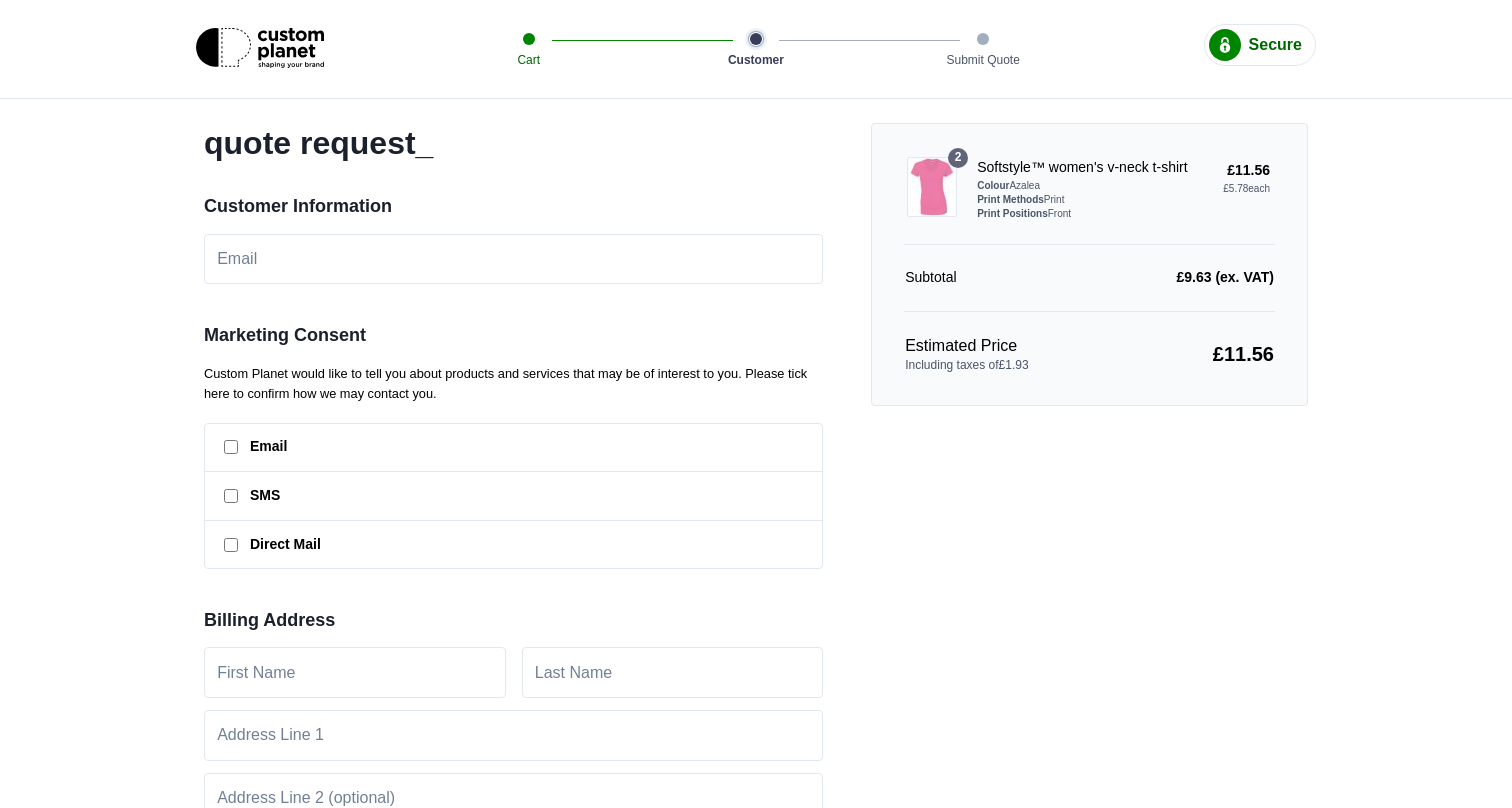 scroll, scrollTop: 0, scrollLeft: 0, axis: both 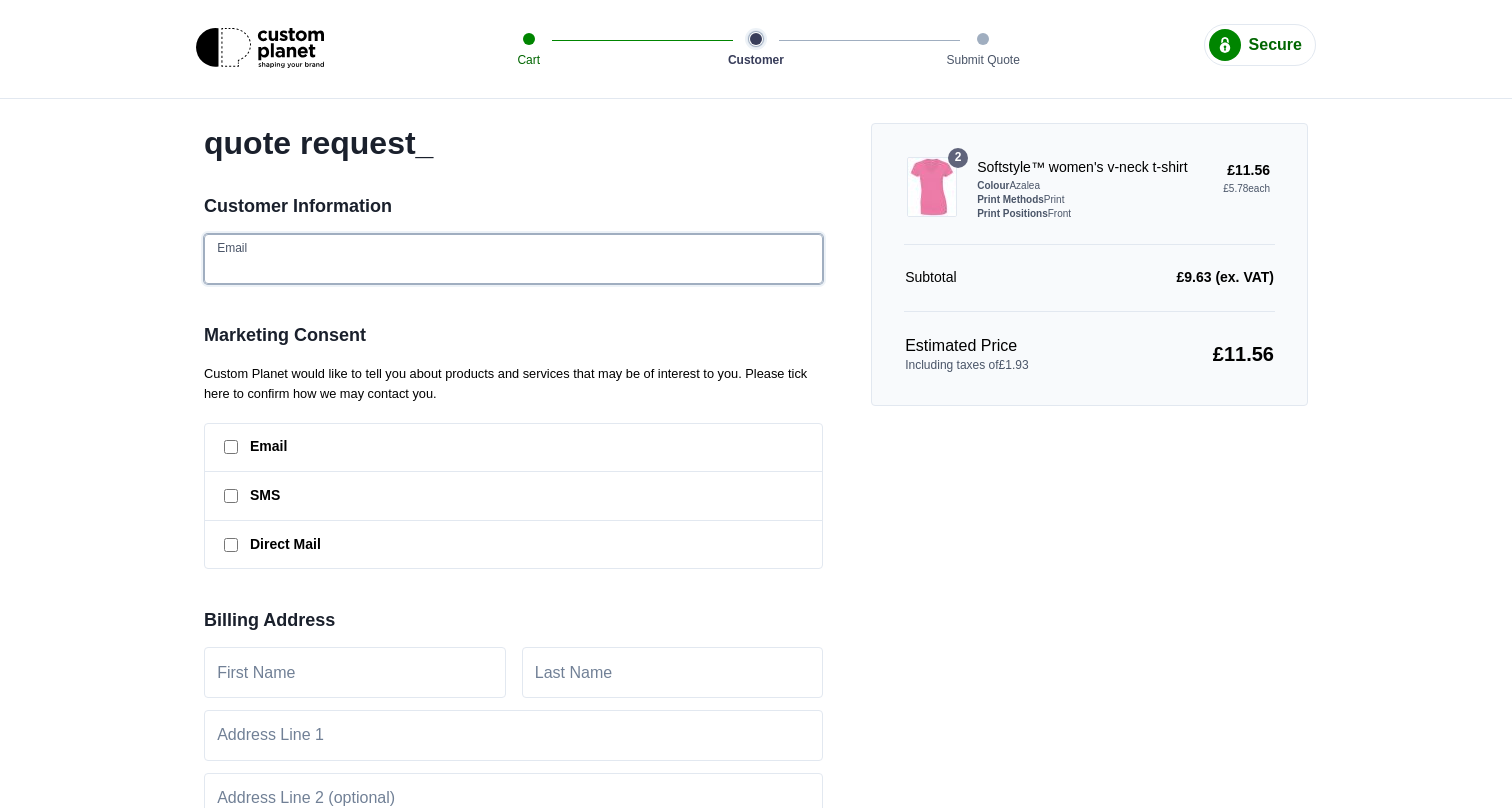 click at bounding box center [513, 259] 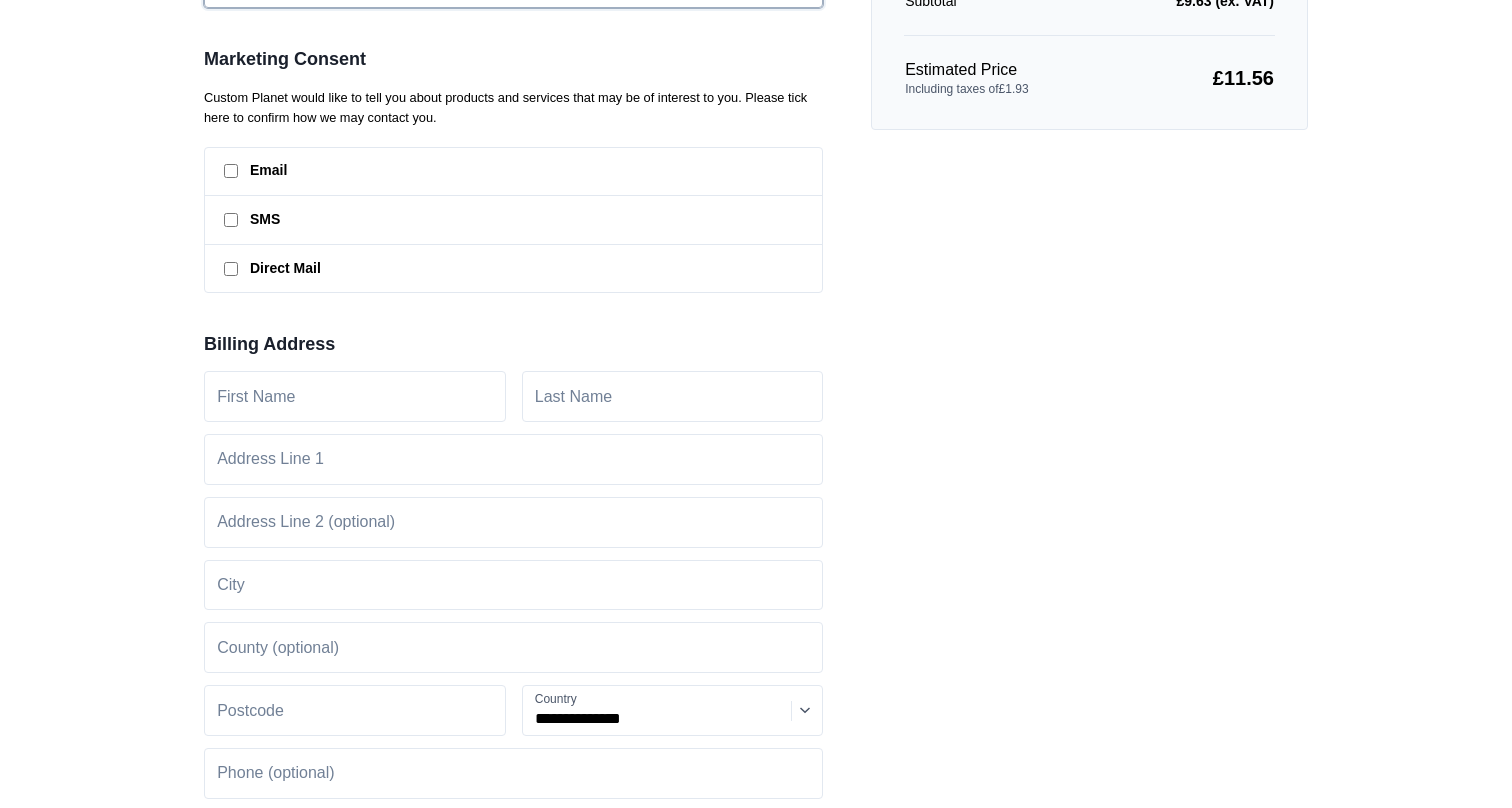 scroll, scrollTop: 347, scrollLeft: 0, axis: vertical 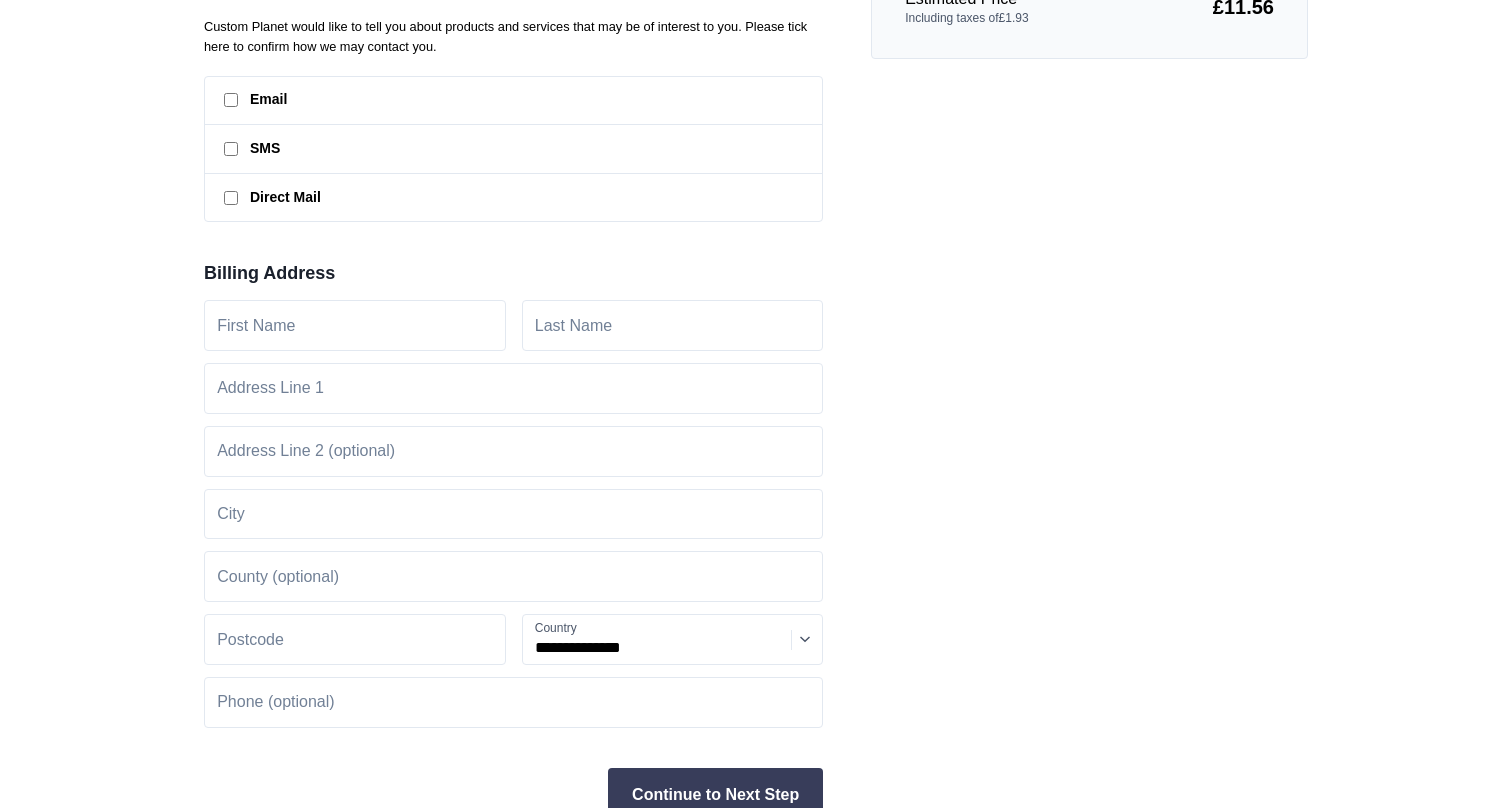 type on "**********" 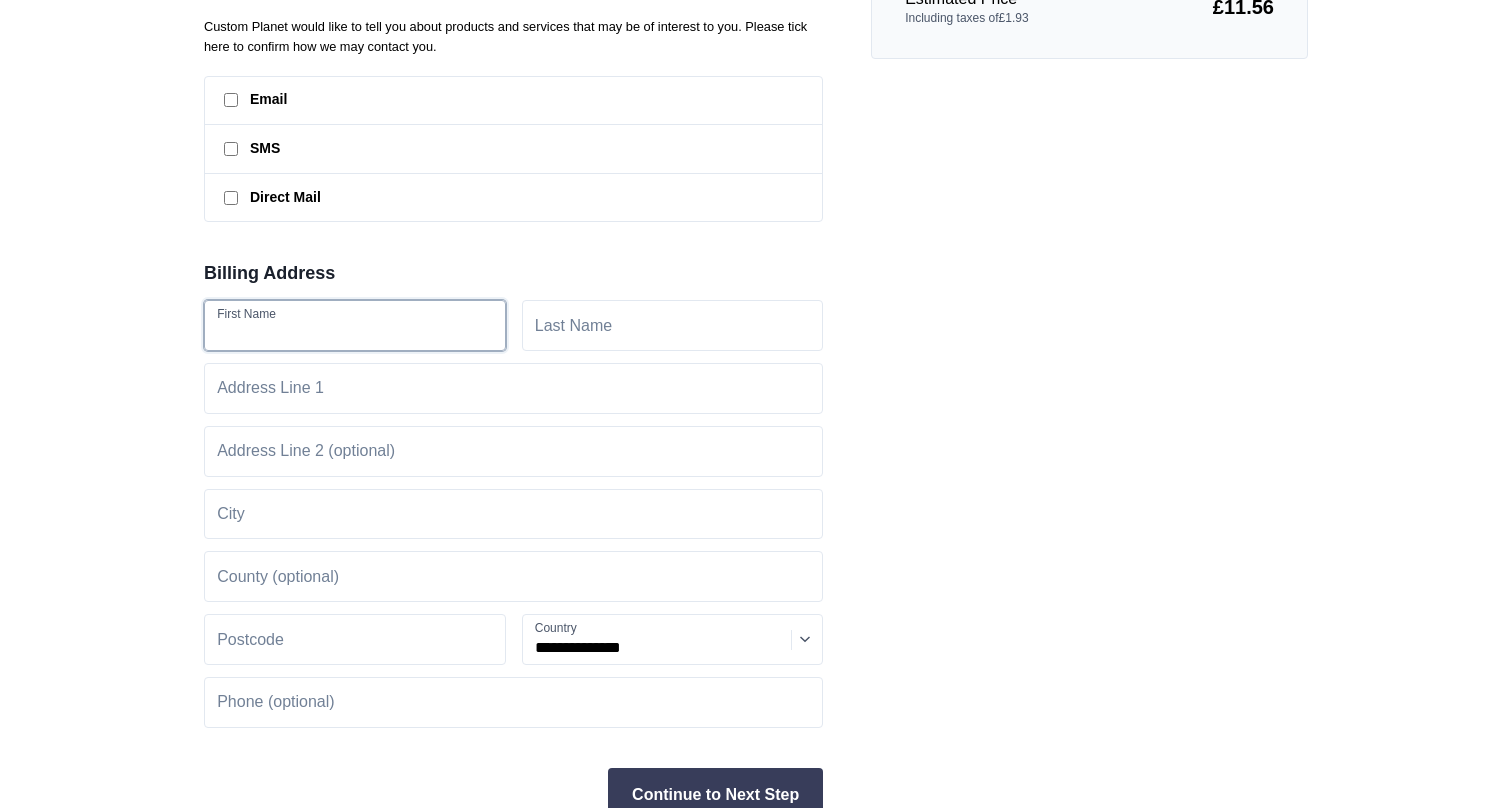 click at bounding box center [355, 325] 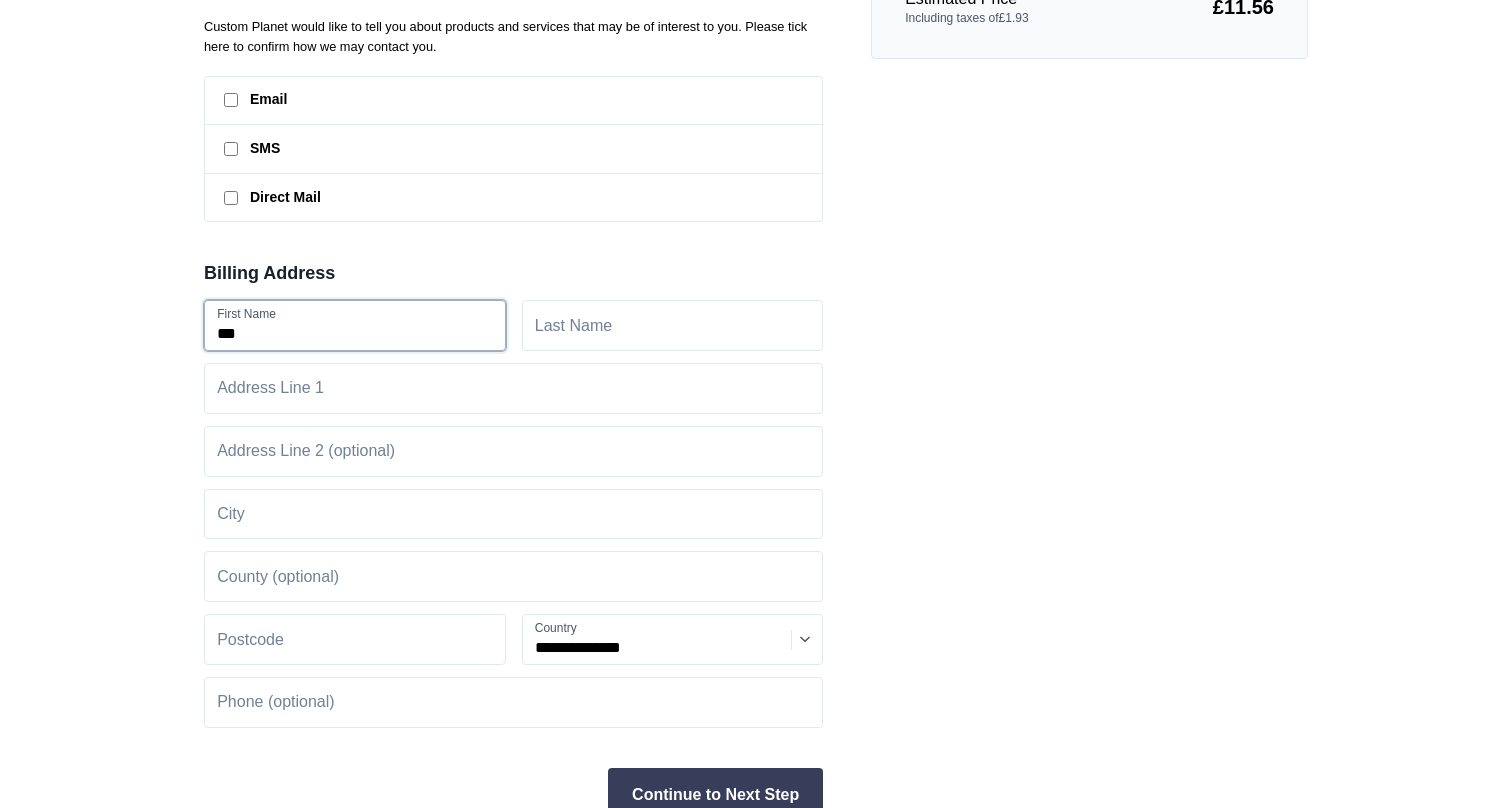 type on "***" 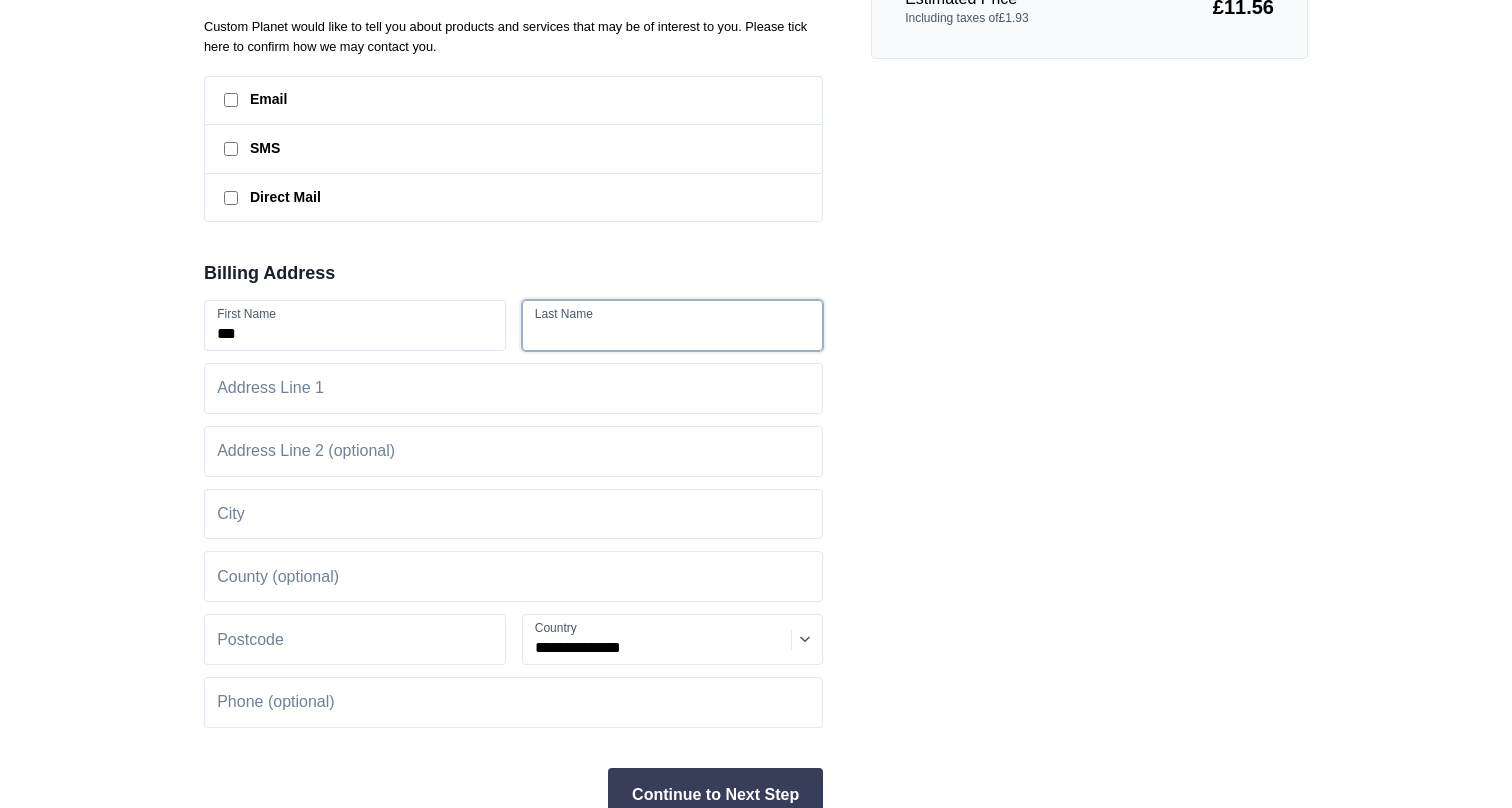 click at bounding box center [673, 325] 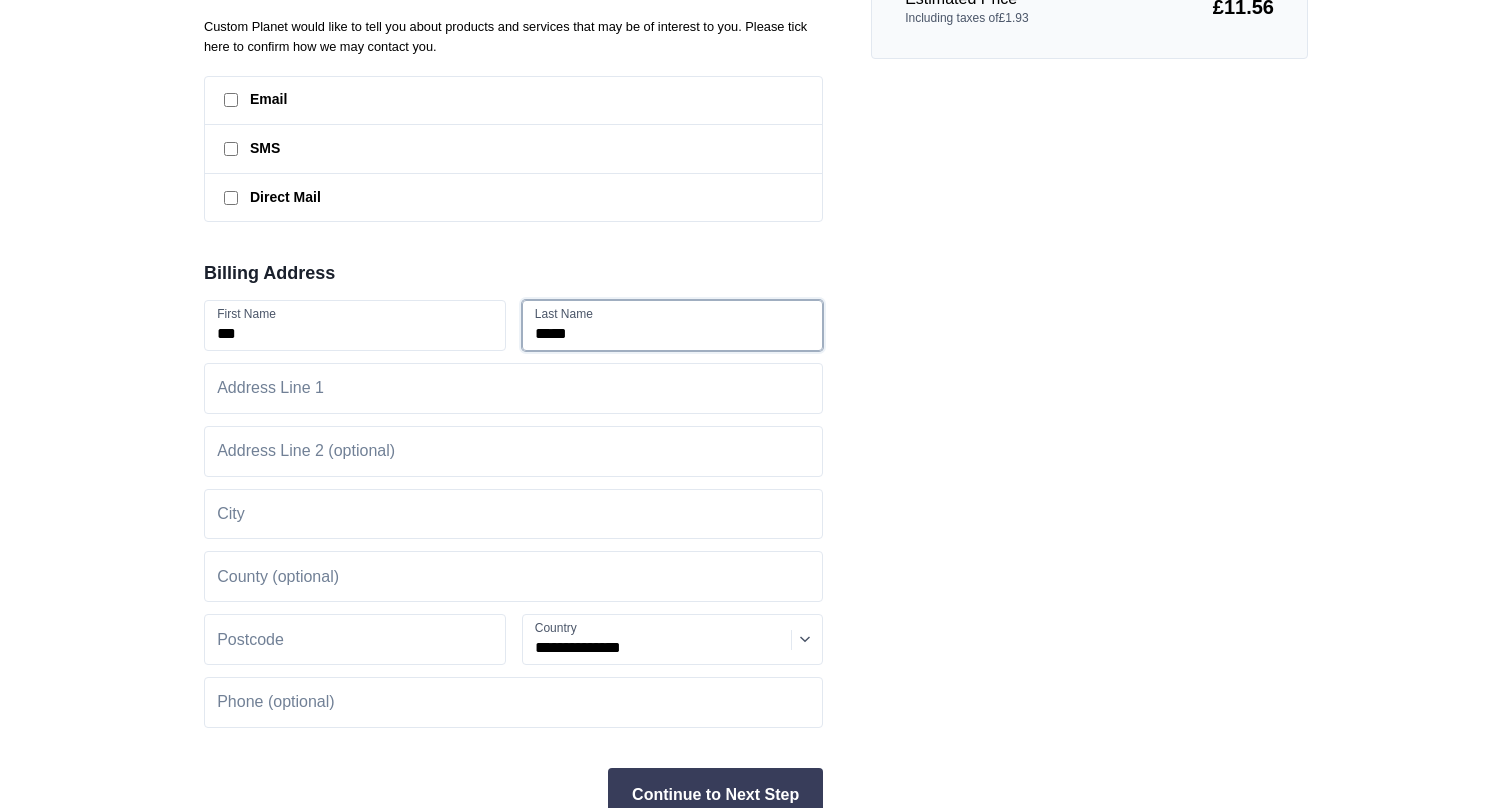 type on "*****" 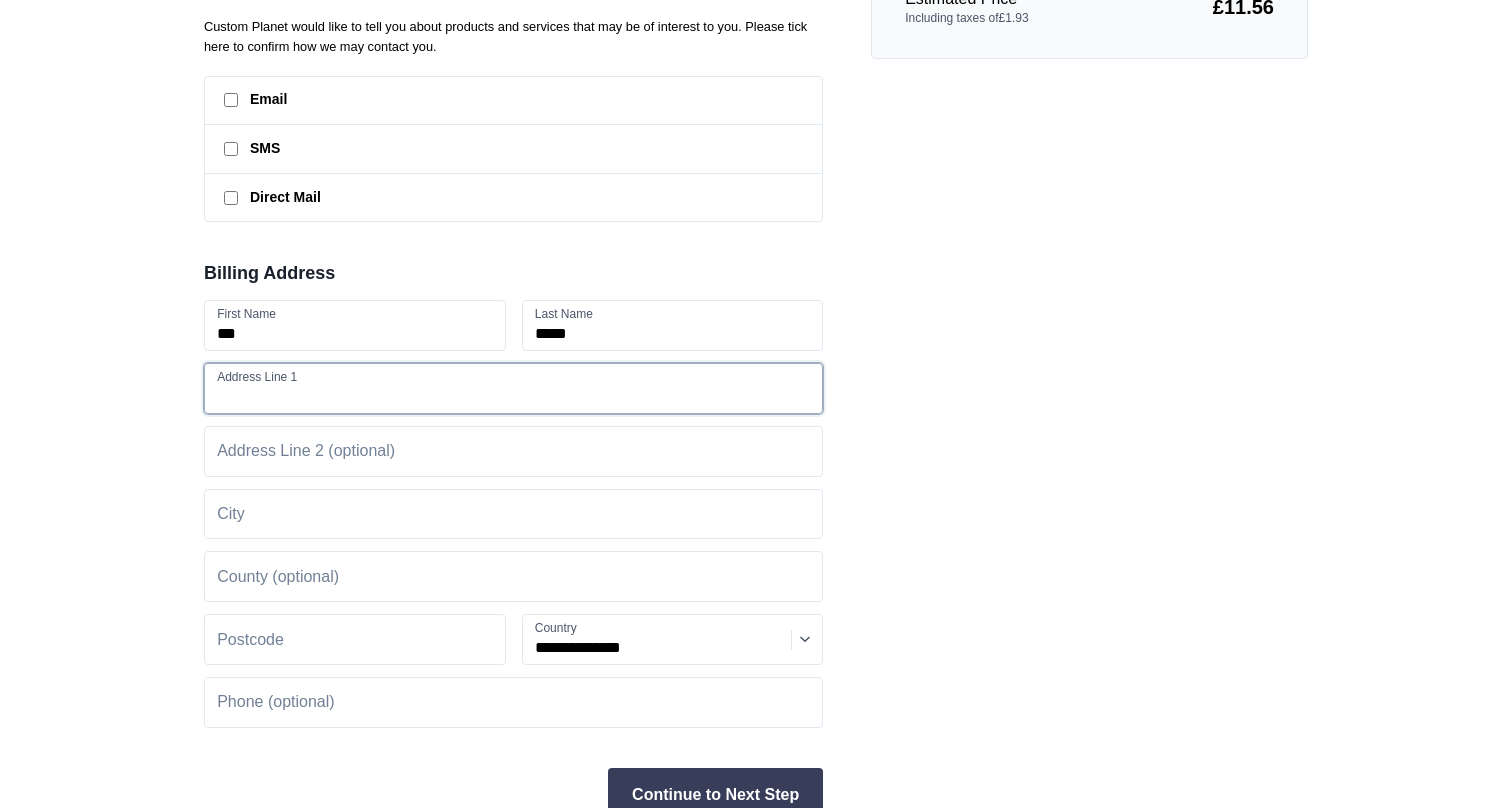 click at bounding box center (513, 388) 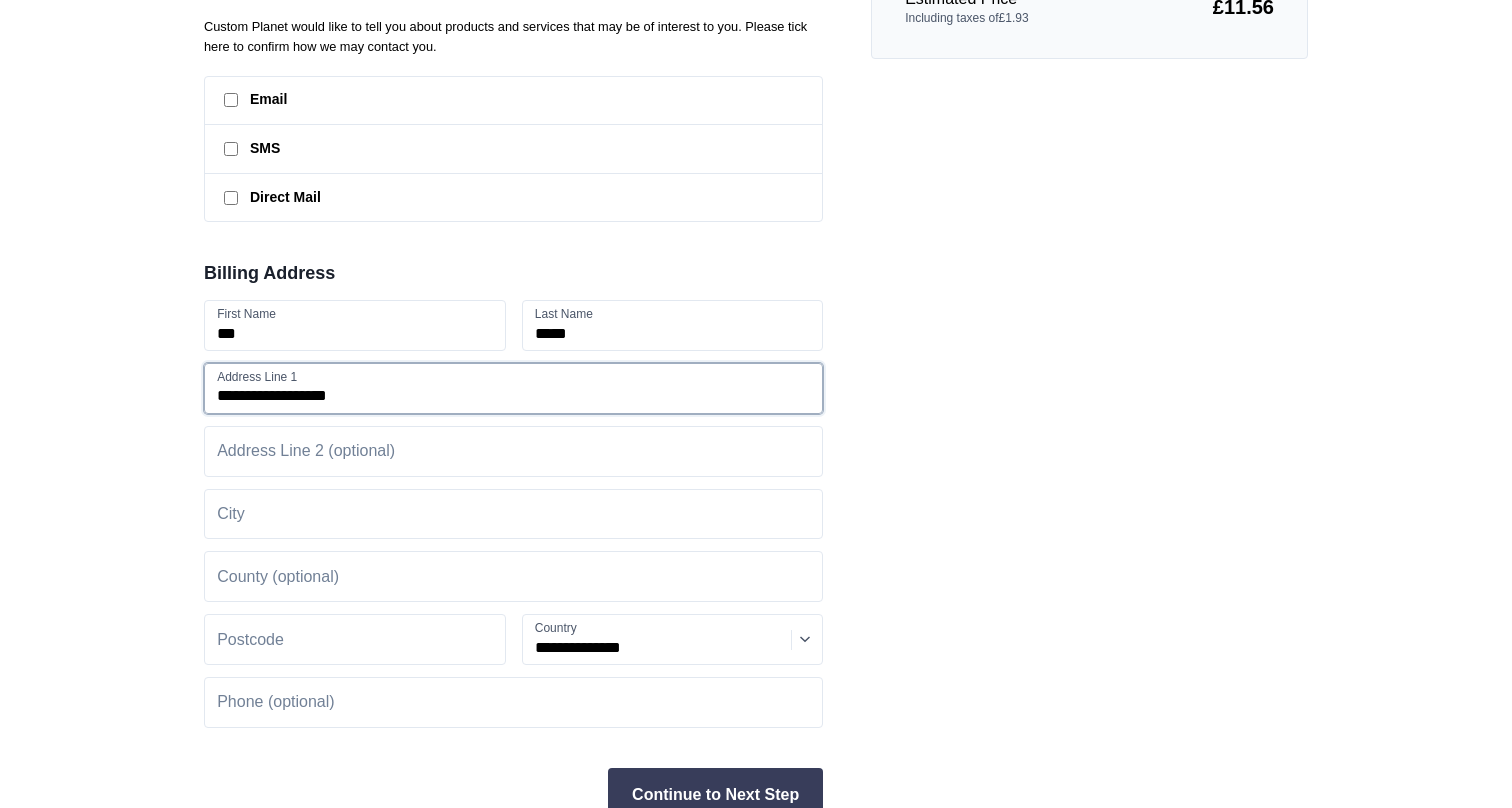 type on "**********" 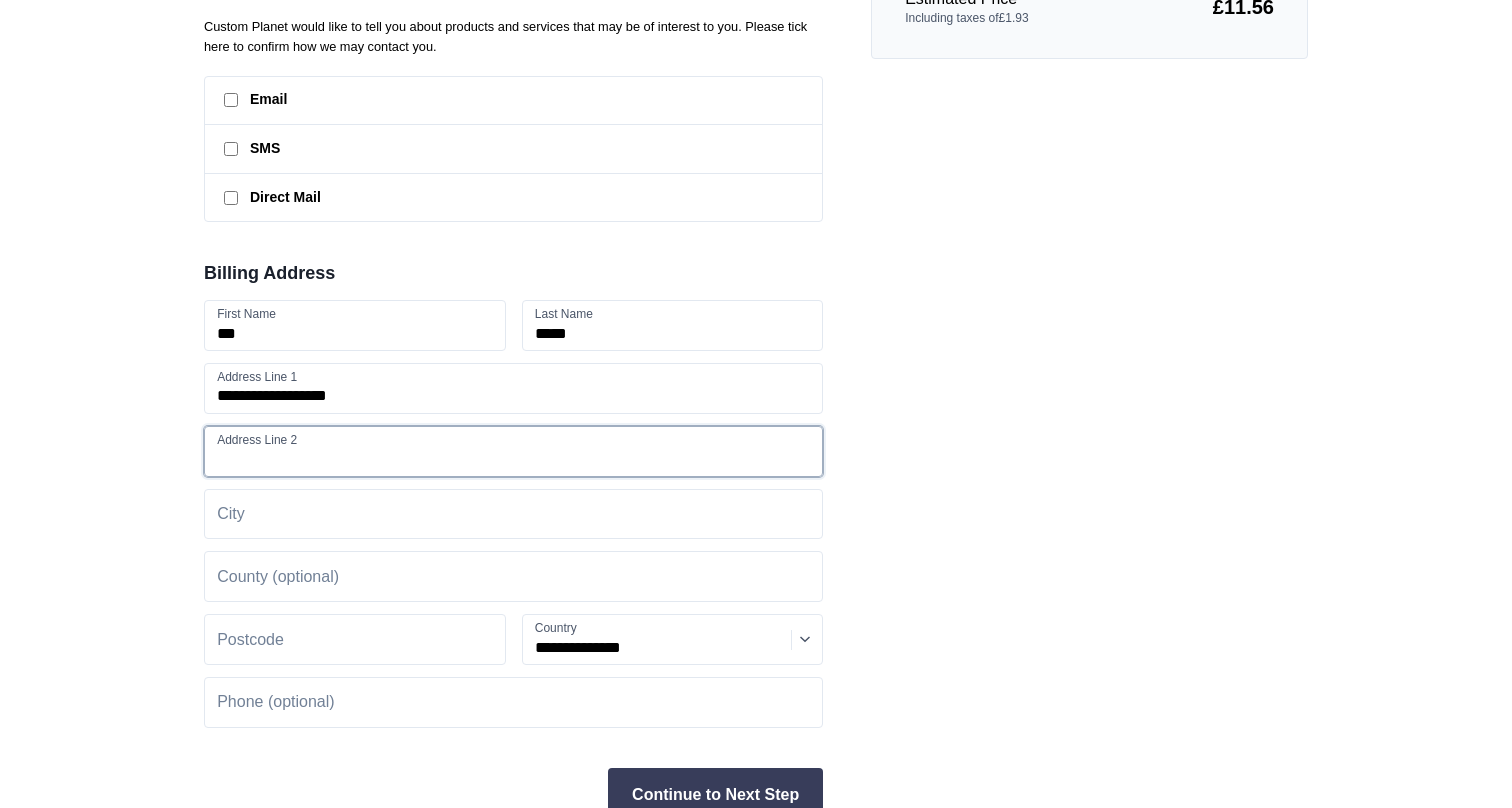 click at bounding box center [513, 451] 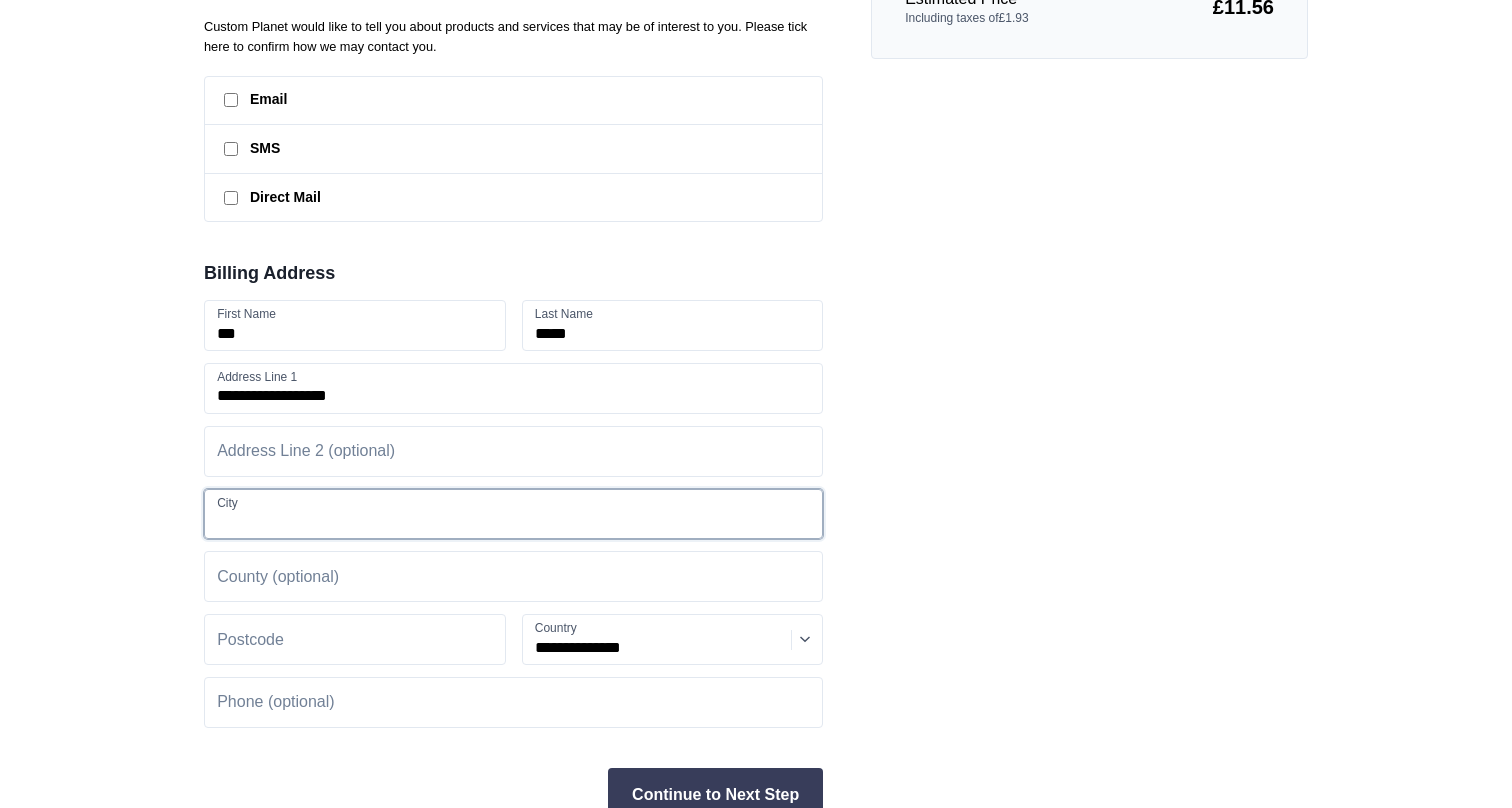 click at bounding box center [513, 514] 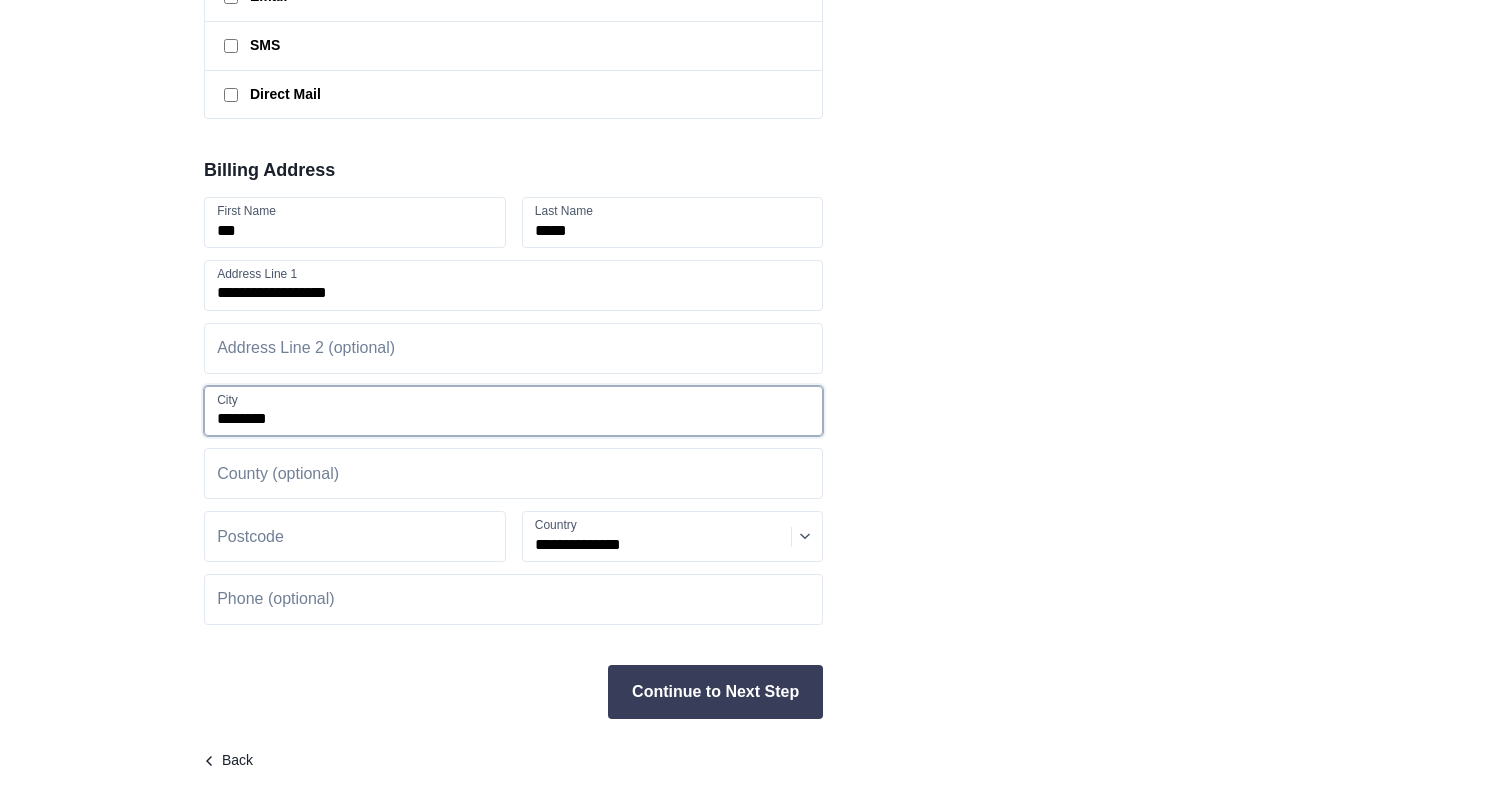 scroll, scrollTop: 458, scrollLeft: 0, axis: vertical 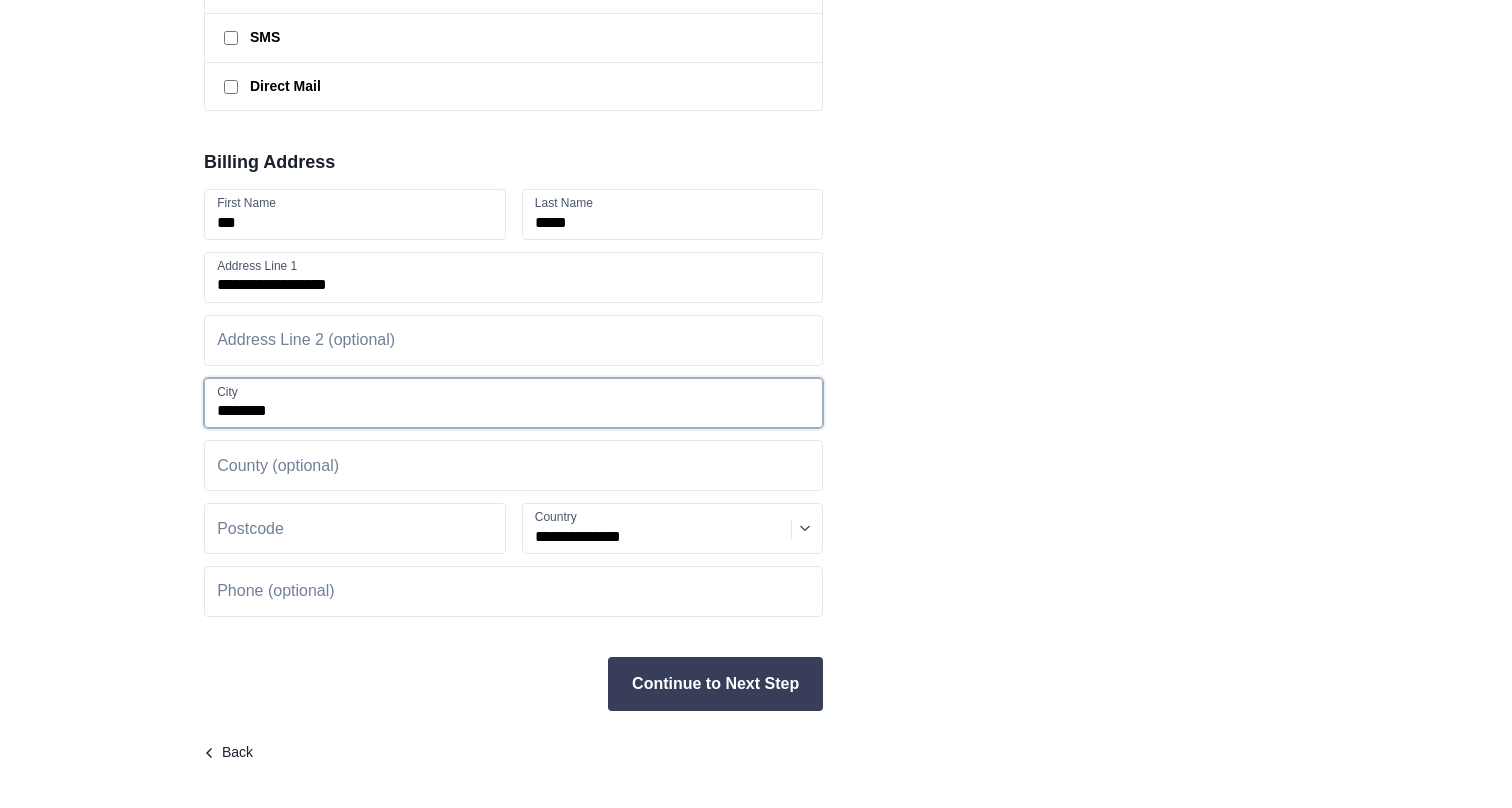 type on "********" 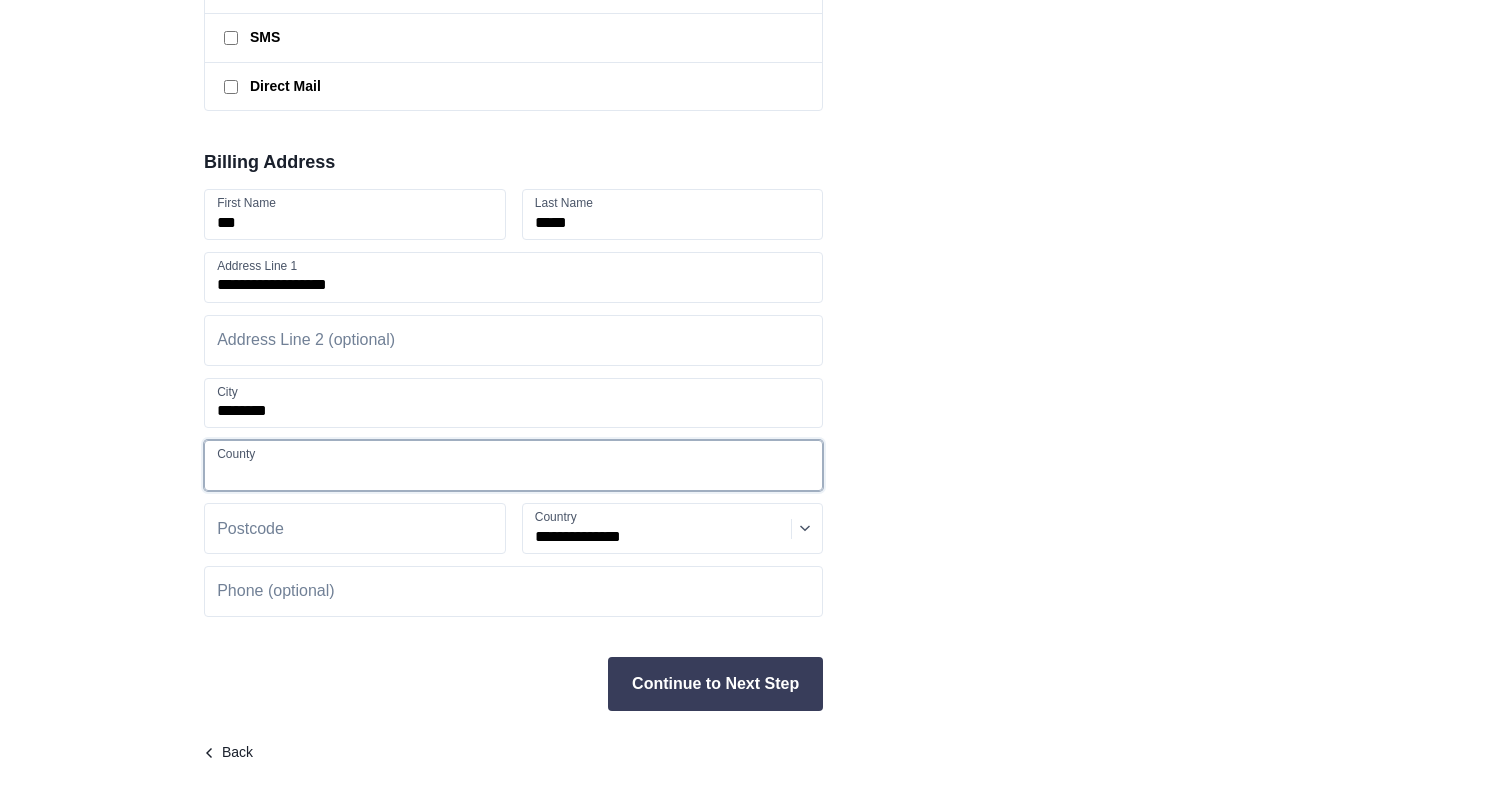 click at bounding box center (513, 465) 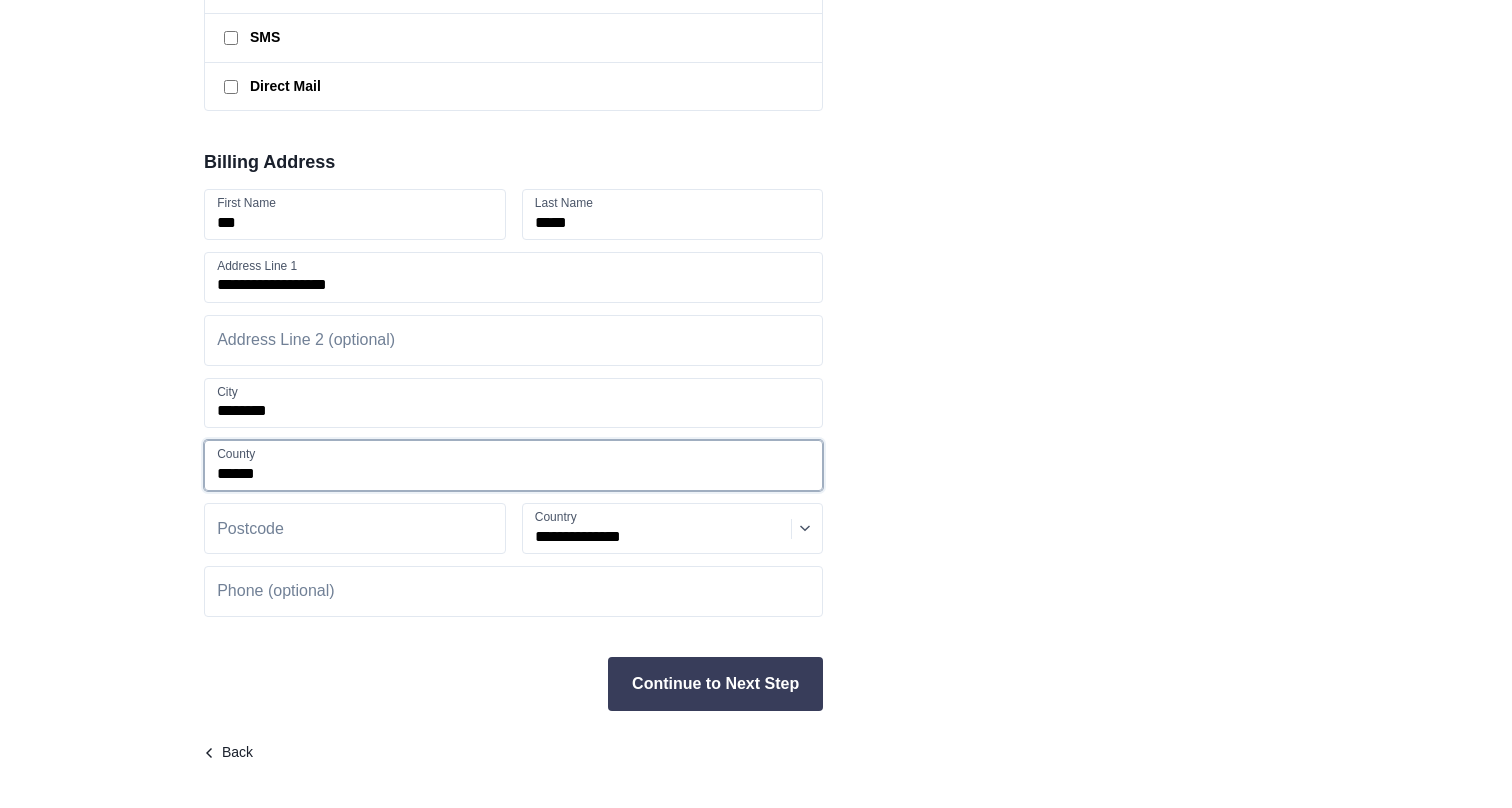 type on "******" 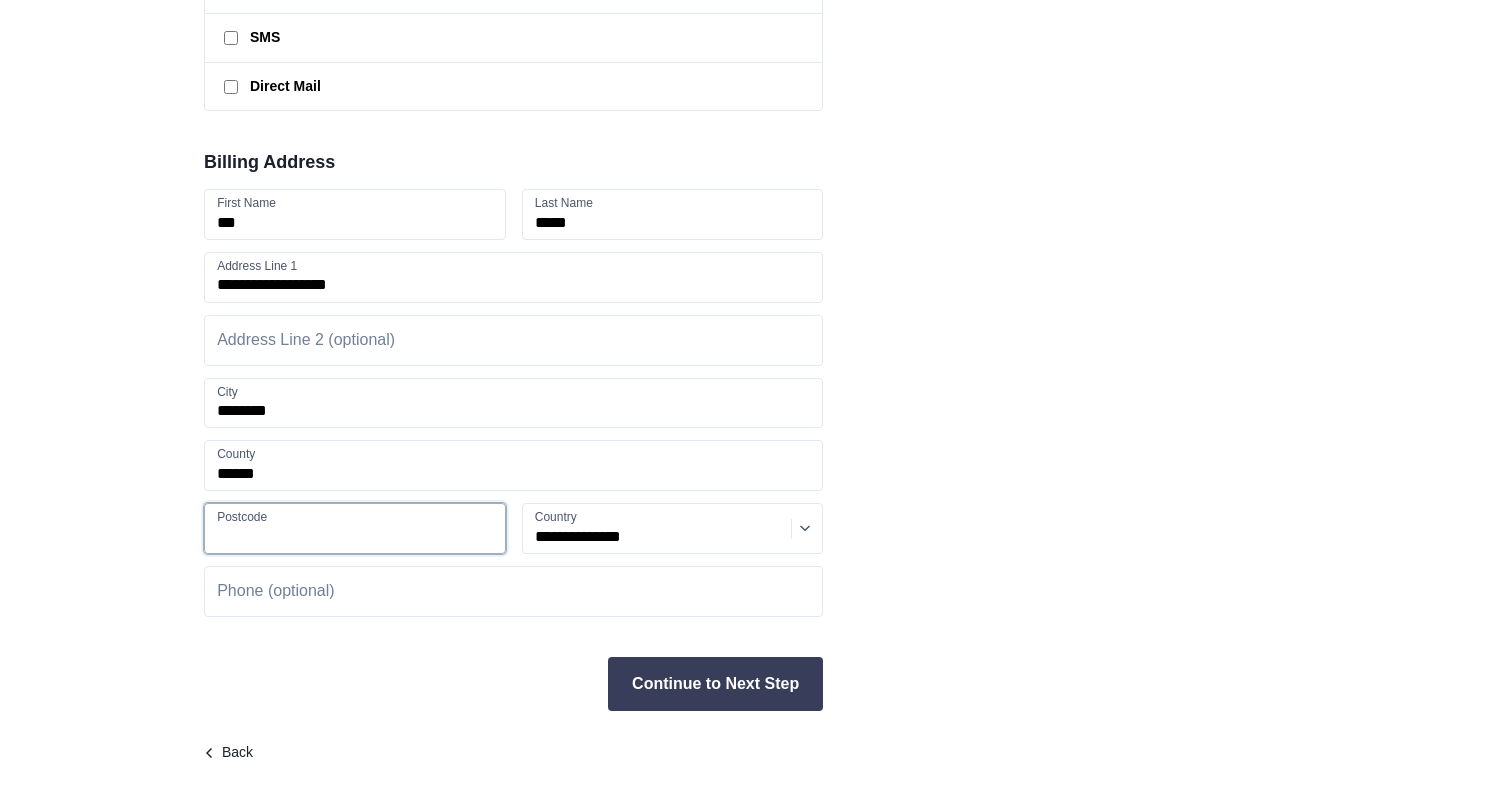click at bounding box center (355, 528) 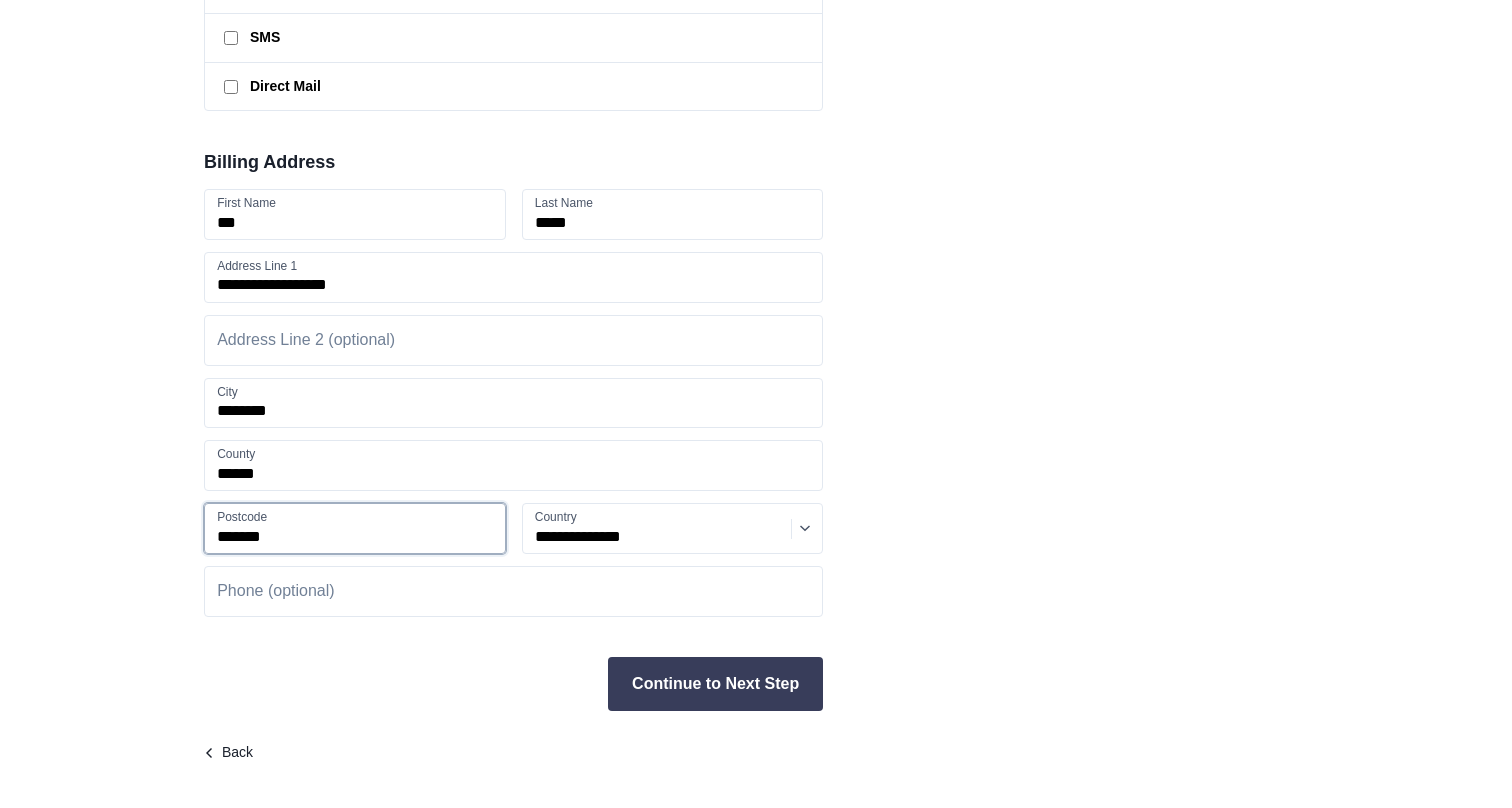 type on "*******" 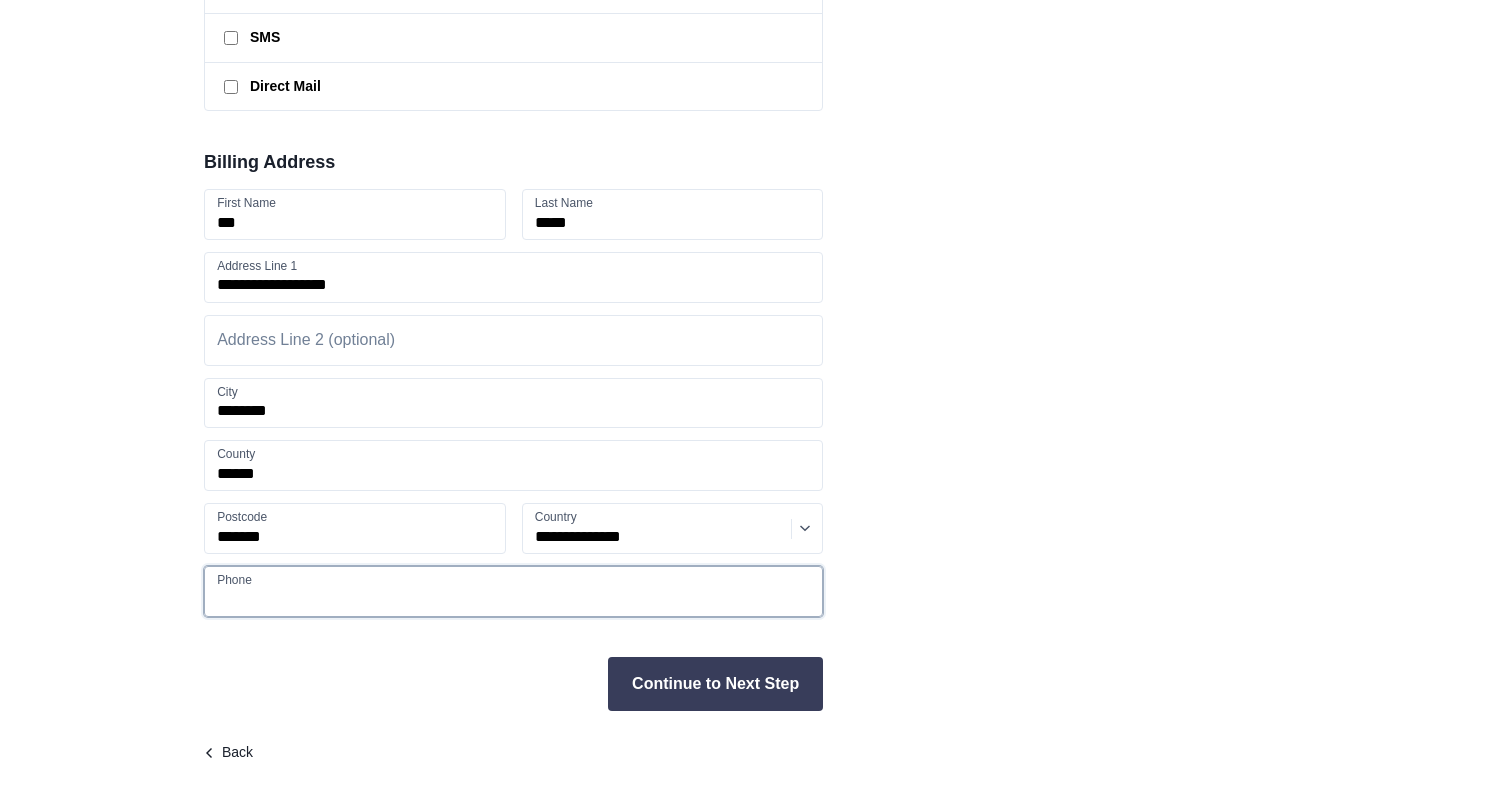 click at bounding box center [513, 591] 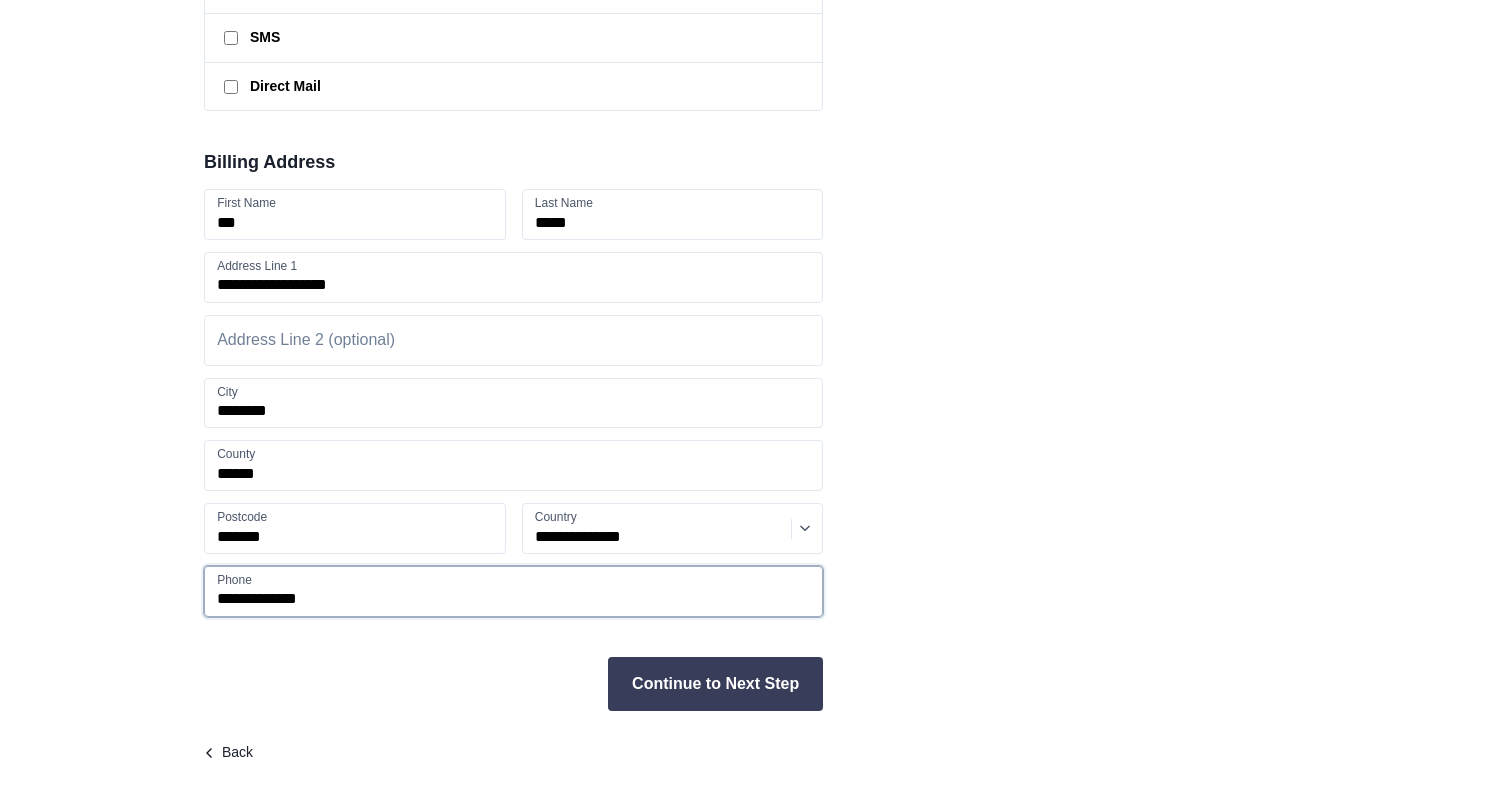 type on "**********" 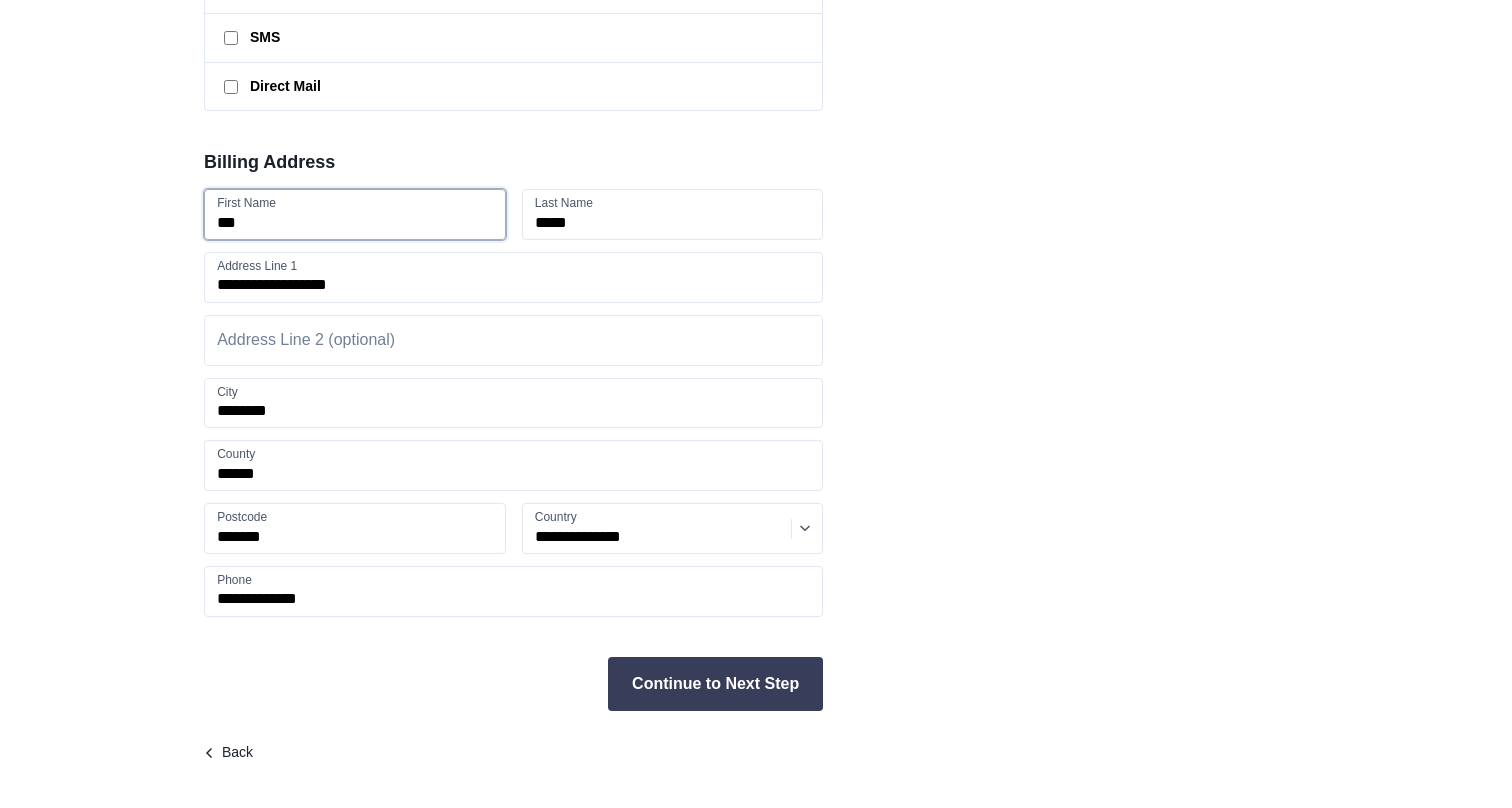 click on "***" at bounding box center (355, 214) 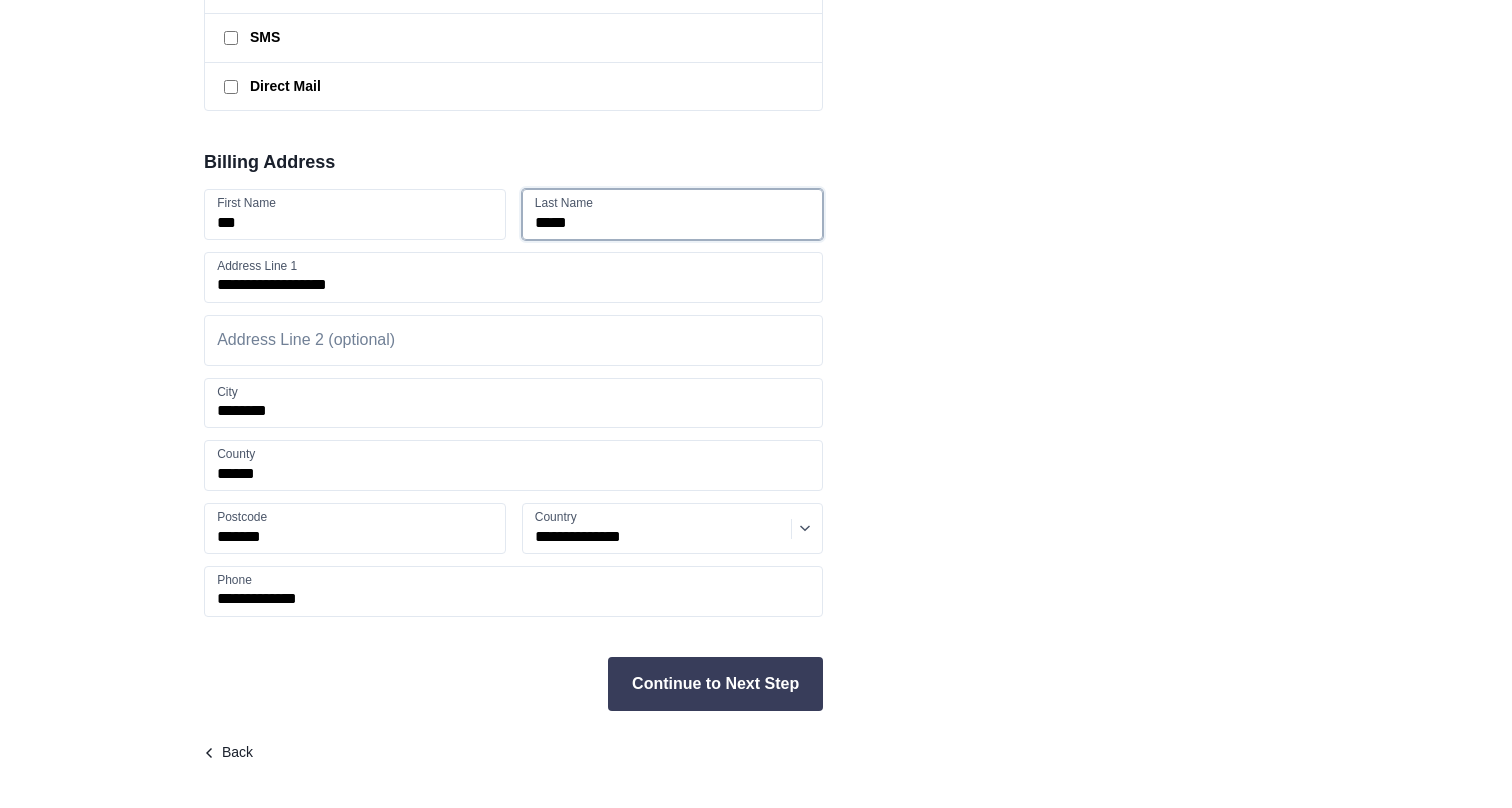 click on "*****" at bounding box center [673, 214] 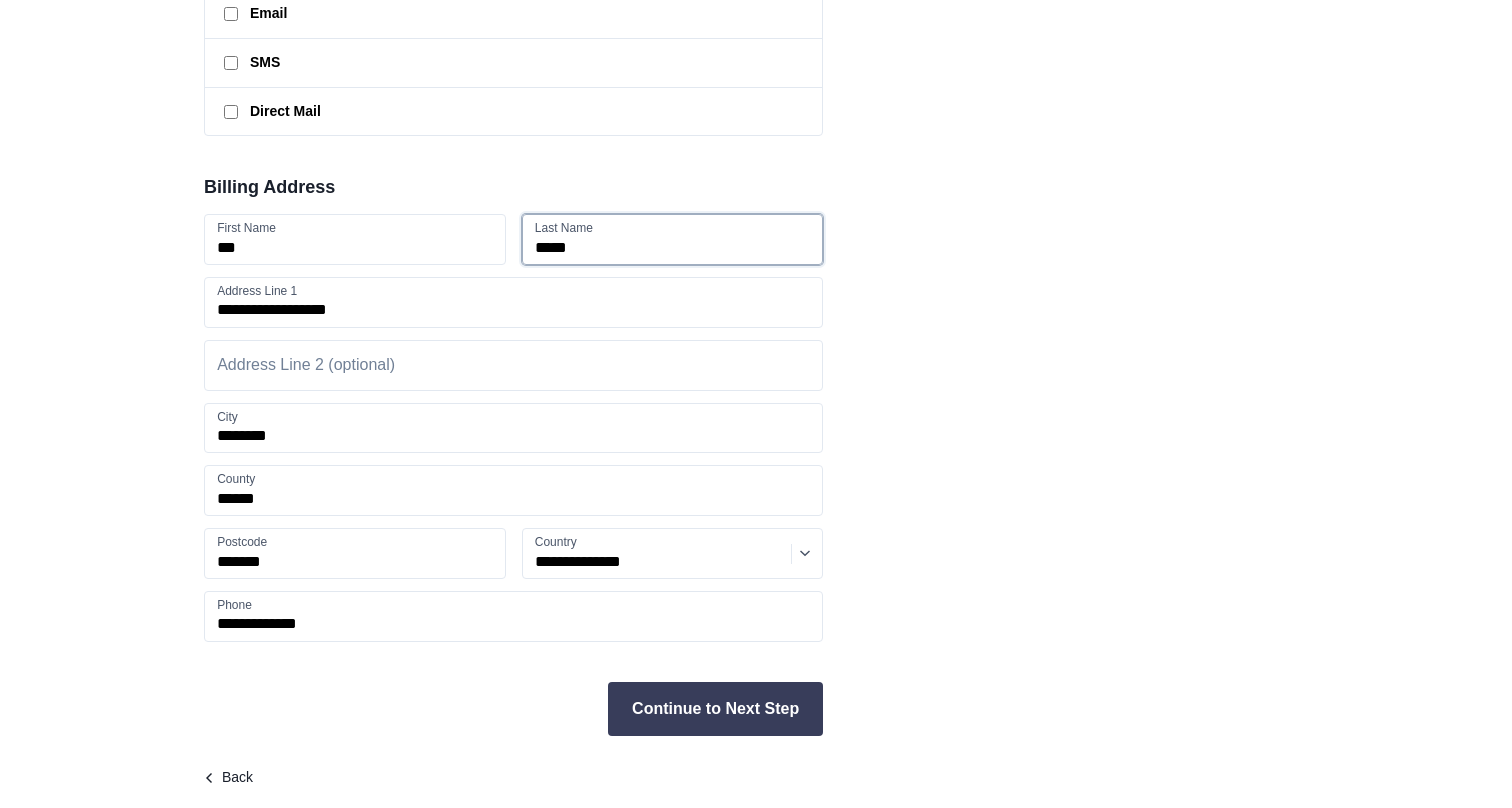 scroll, scrollTop: 476, scrollLeft: 0, axis: vertical 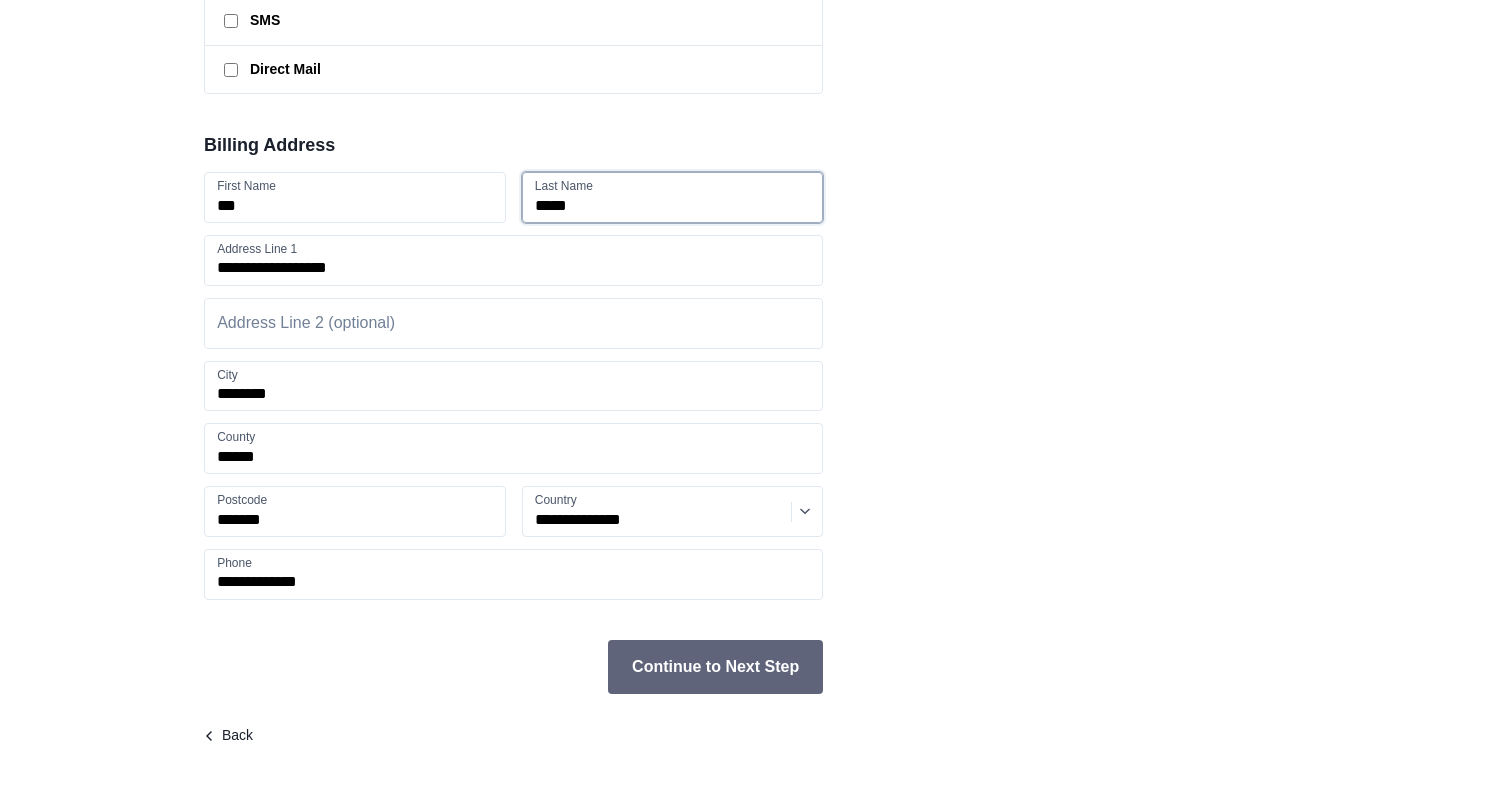 type on "*****" 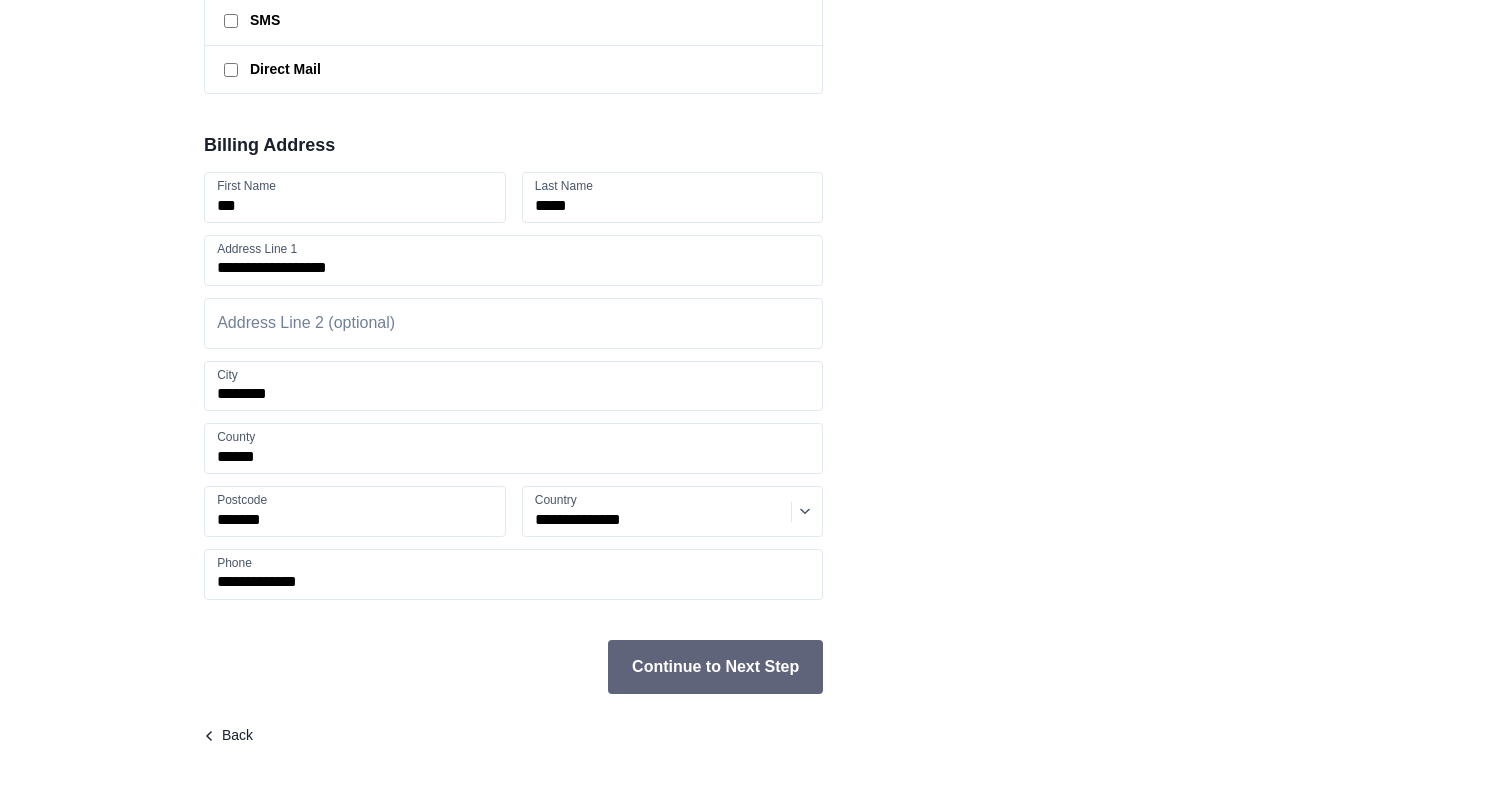click on "Continue to Next Step" at bounding box center (715, 667) 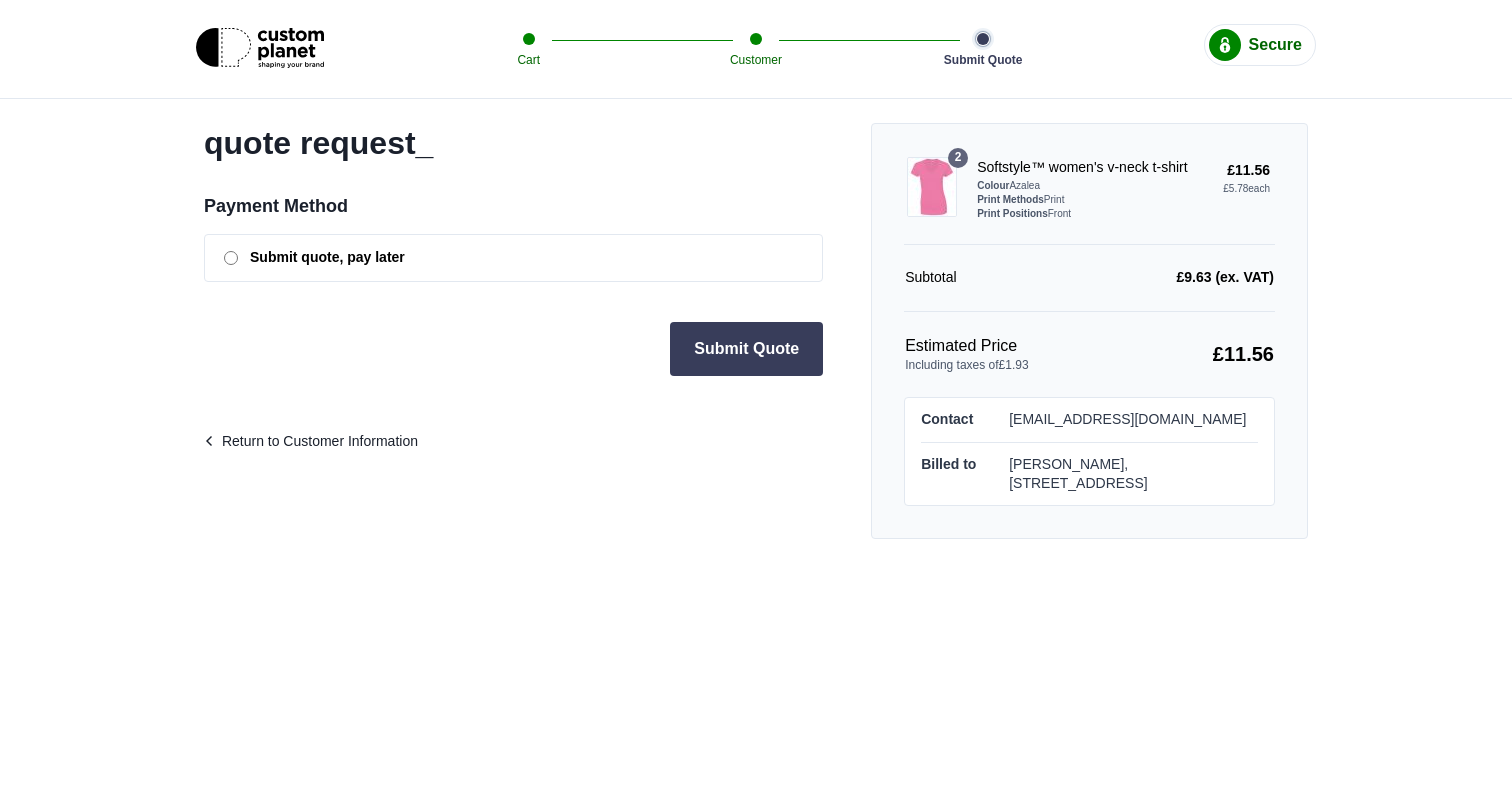 scroll, scrollTop: 0, scrollLeft: 0, axis: both 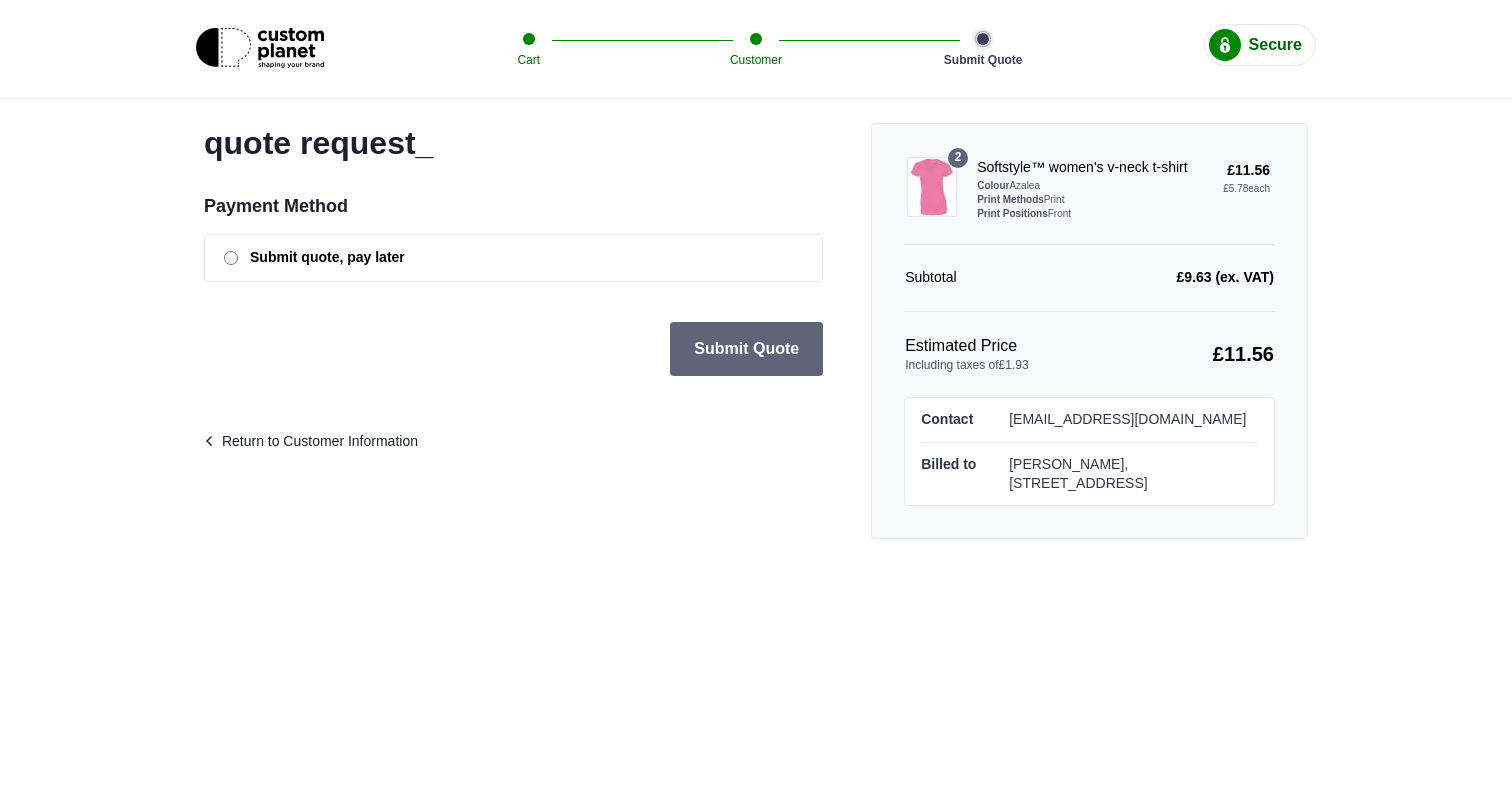click on "Submit Quote" at bounding box center [746, 349] 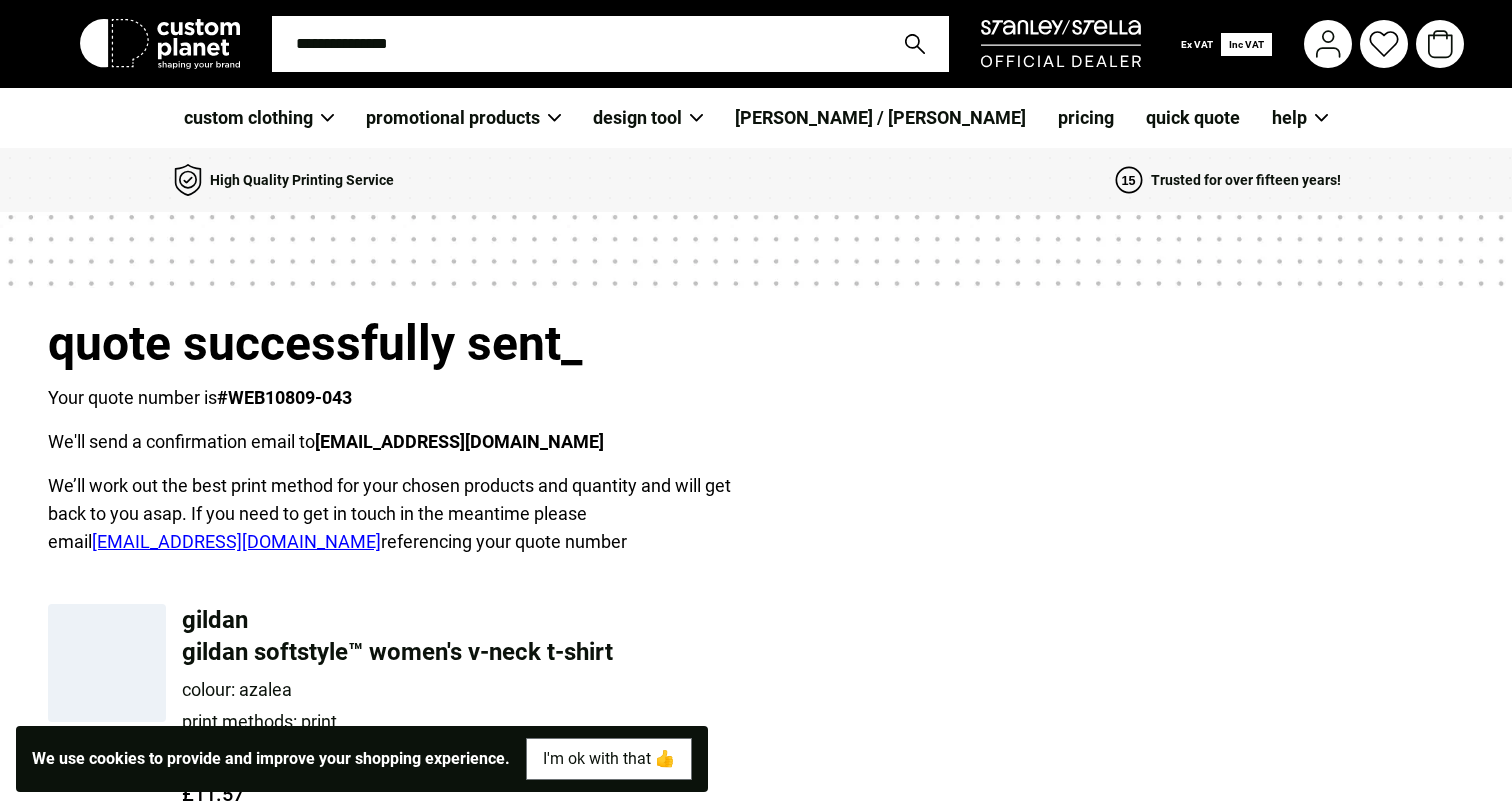 scroll, scrollTop: 0, scrollLeft: 0, axis: both 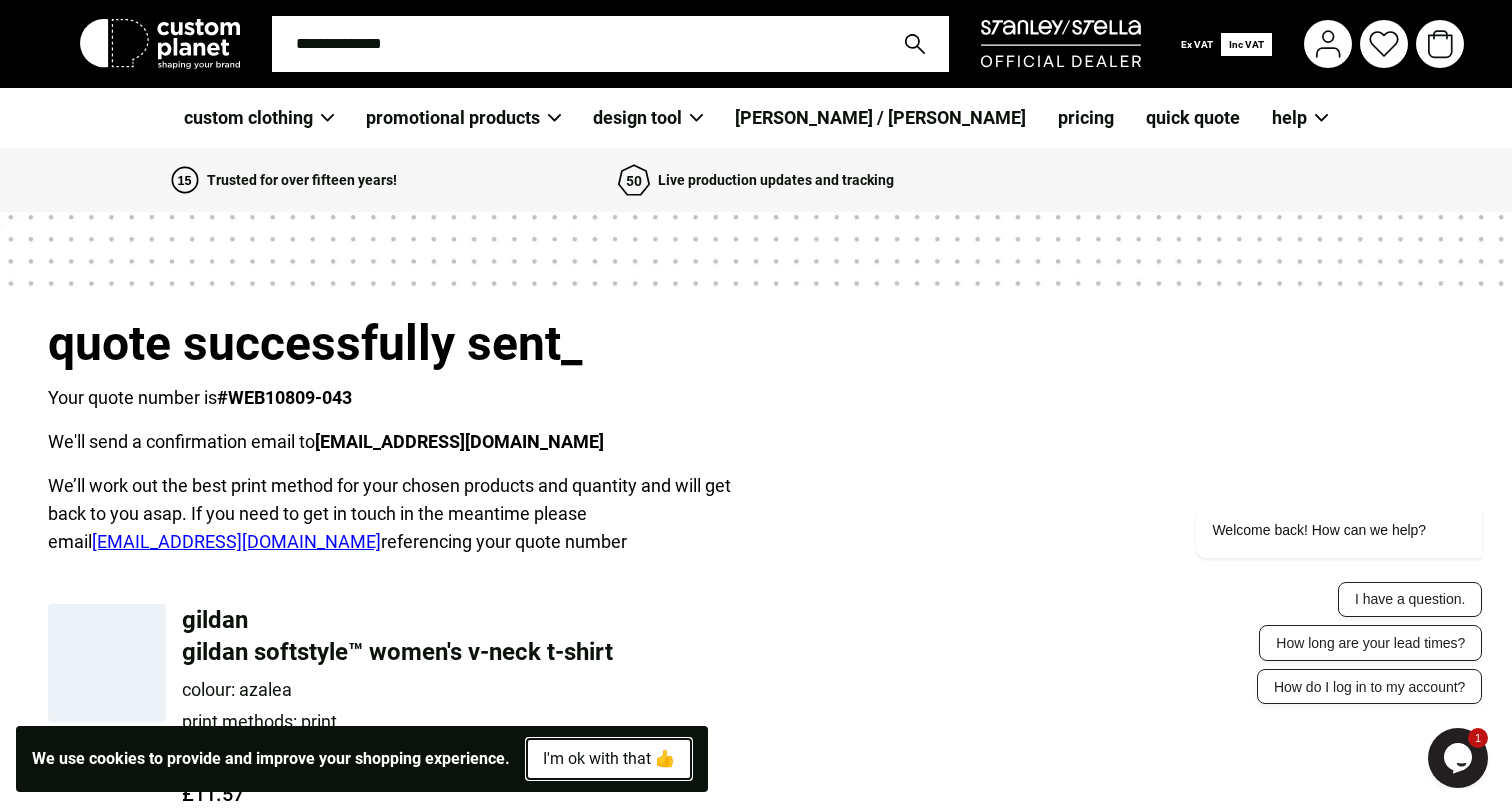 click on "I'm ok with that 👍" at bounding box center [609, 759] 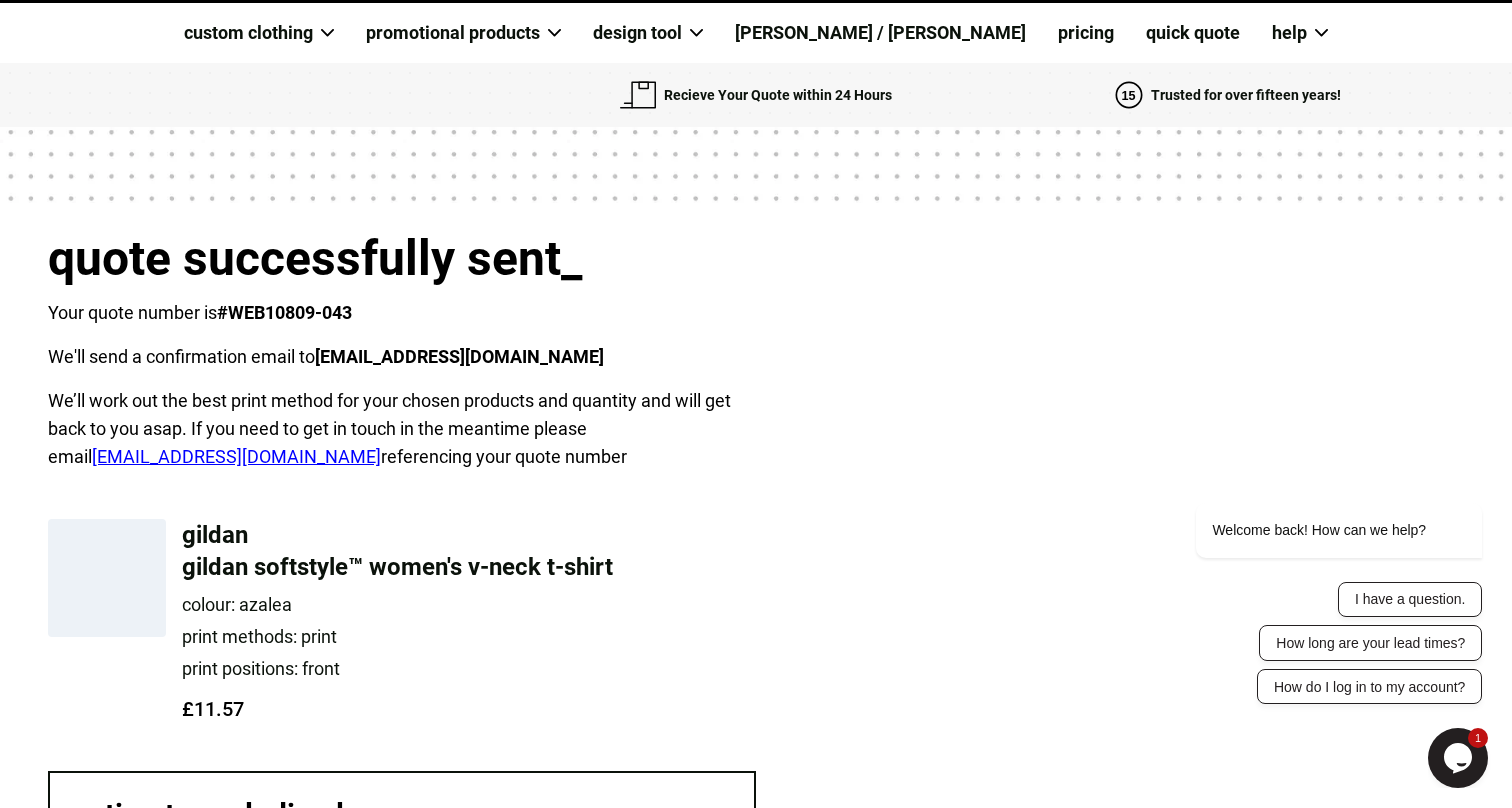 scroll, scrollTop: 0, scrollLeft: 0, axis: both 